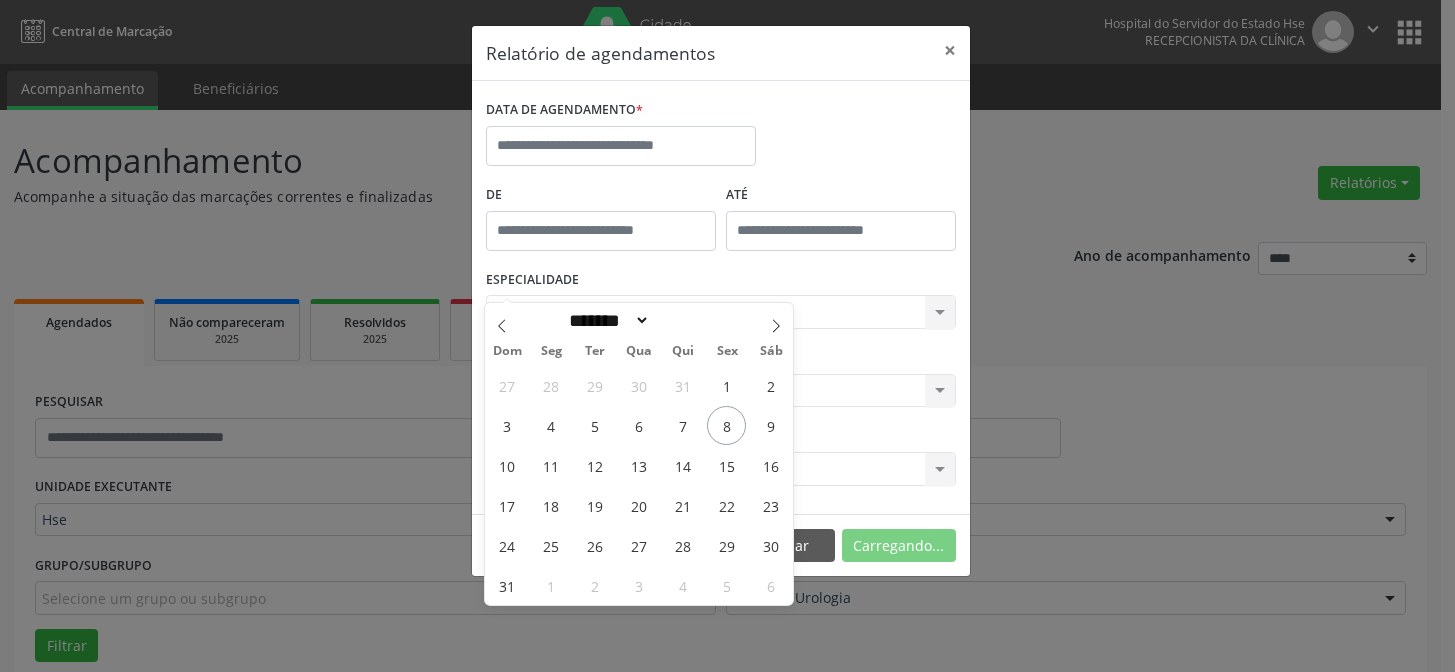 select on "*" 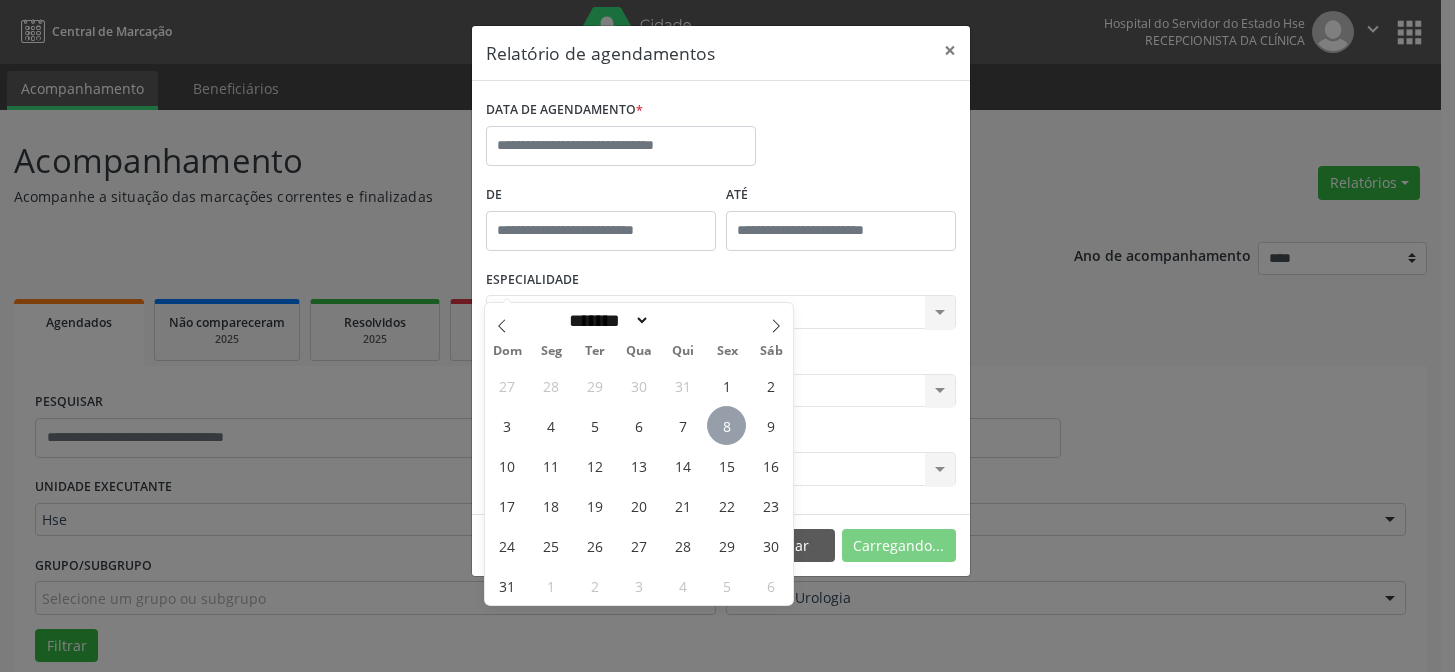 scroll, scrollTop: 135, scrollLeft: 0, axis: vertical 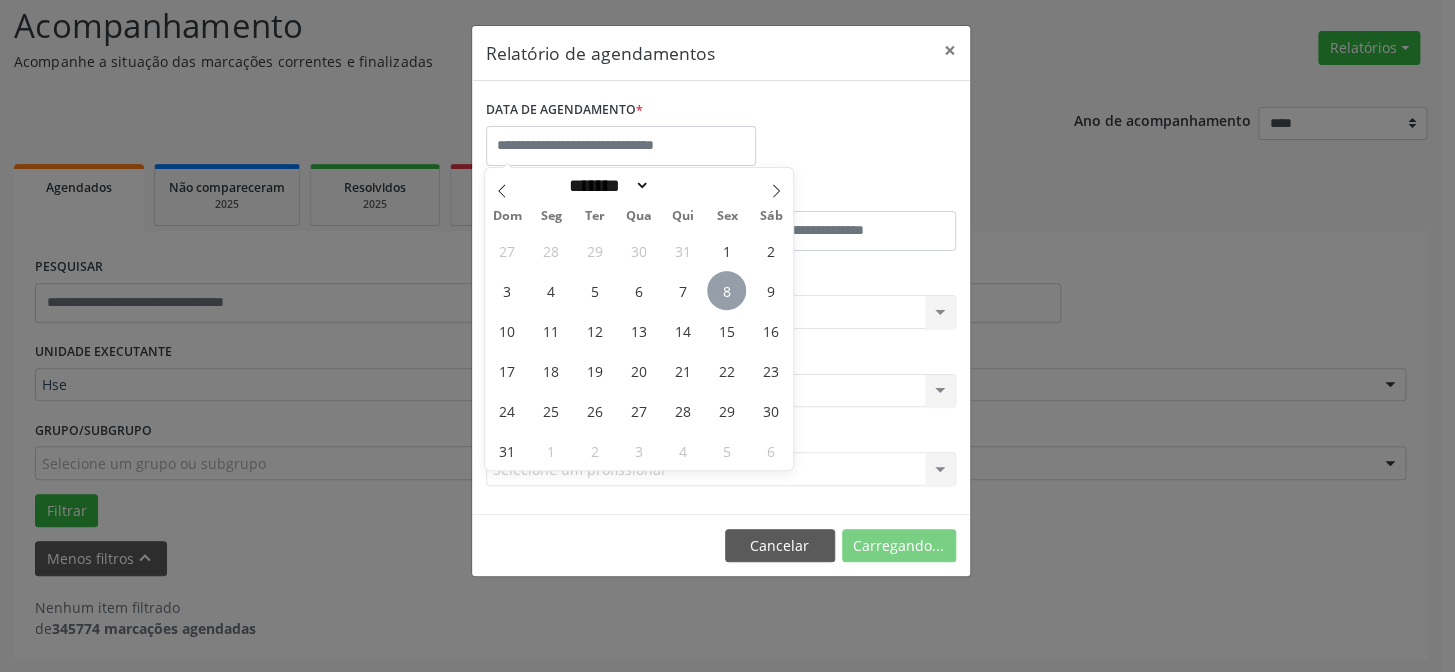 click on "8" at bounding box center (726, 290) 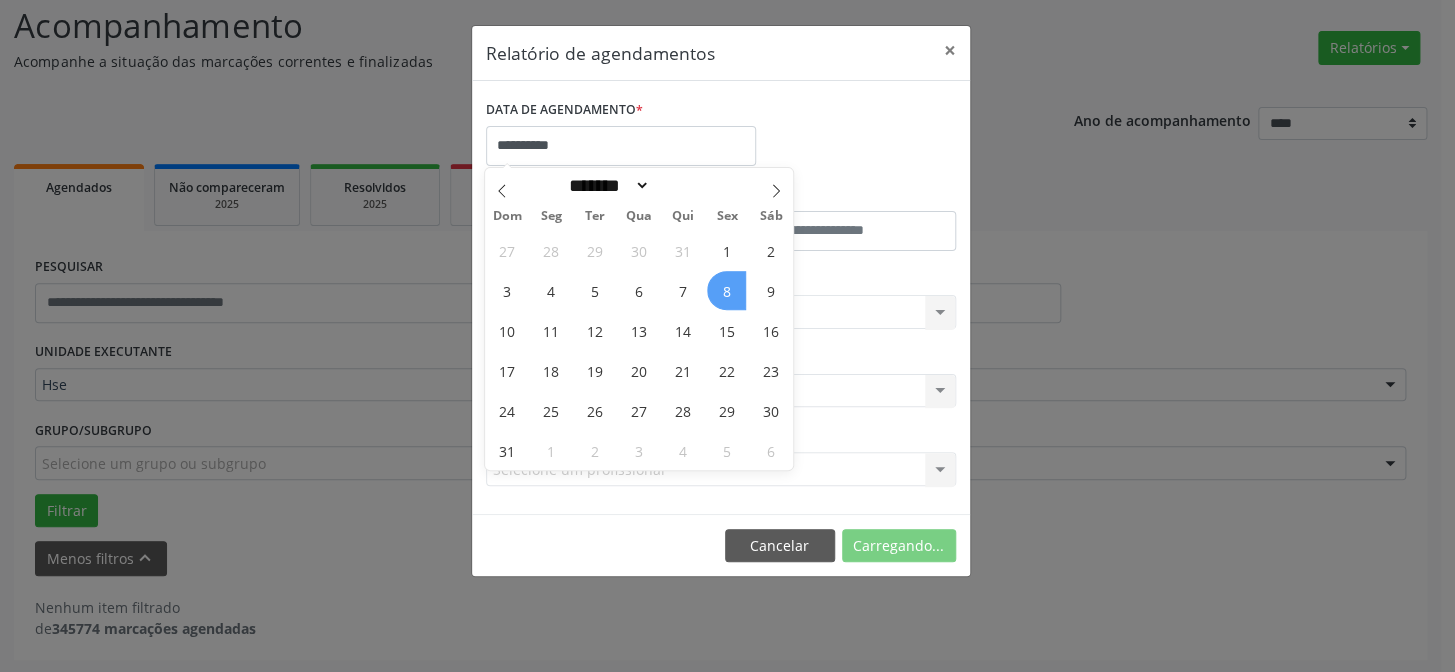 click on "8" at bounding box center [726, 290] 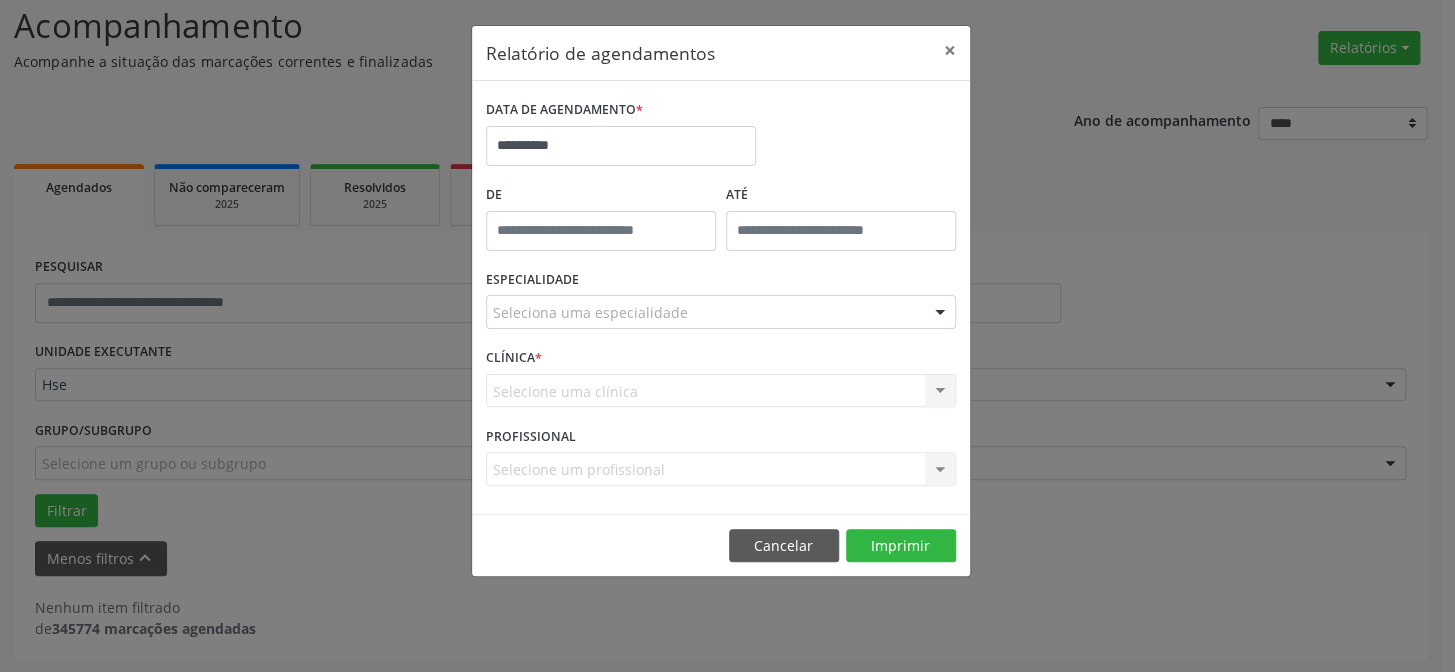 click on "Selecione uma clínica
Nenhum resultado encontrado para: "   "
Não há nenhuma opção para ser exibida." at bounding box center (721, 391) 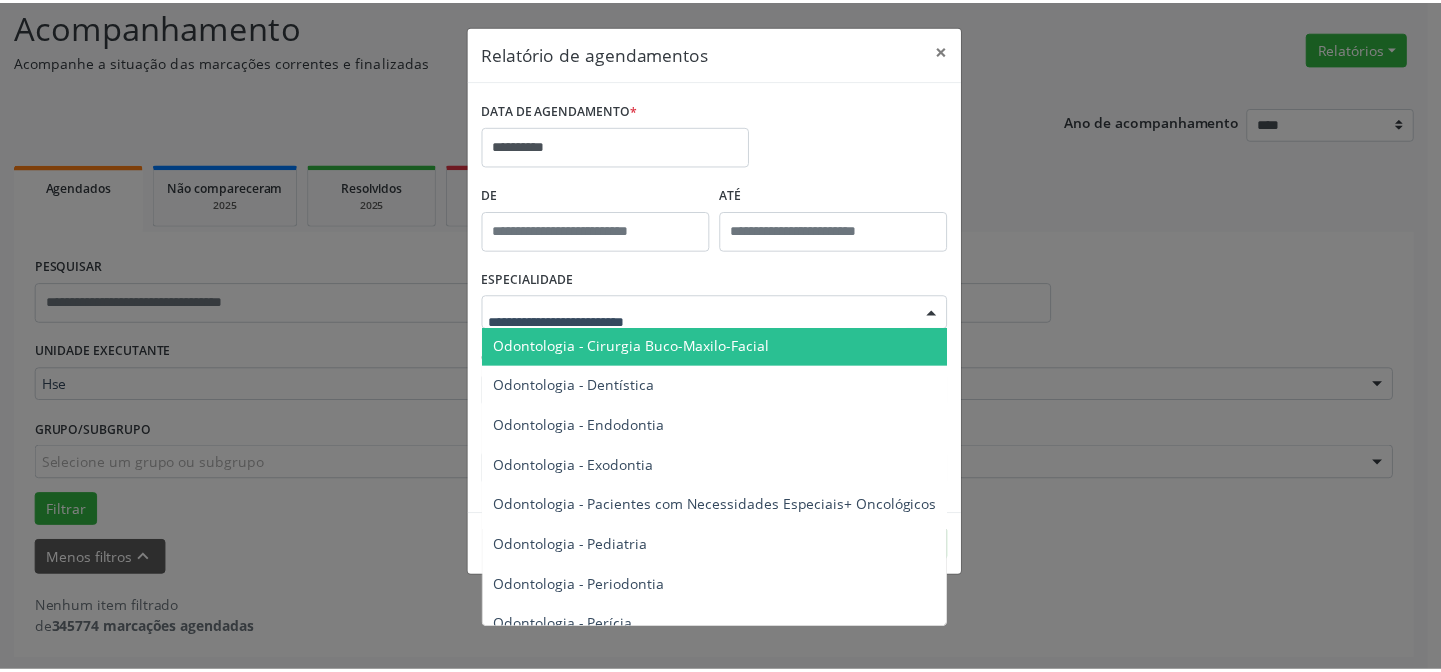 scroll, scrollTop: 2454, scrollLeft: 0, axis: vertical 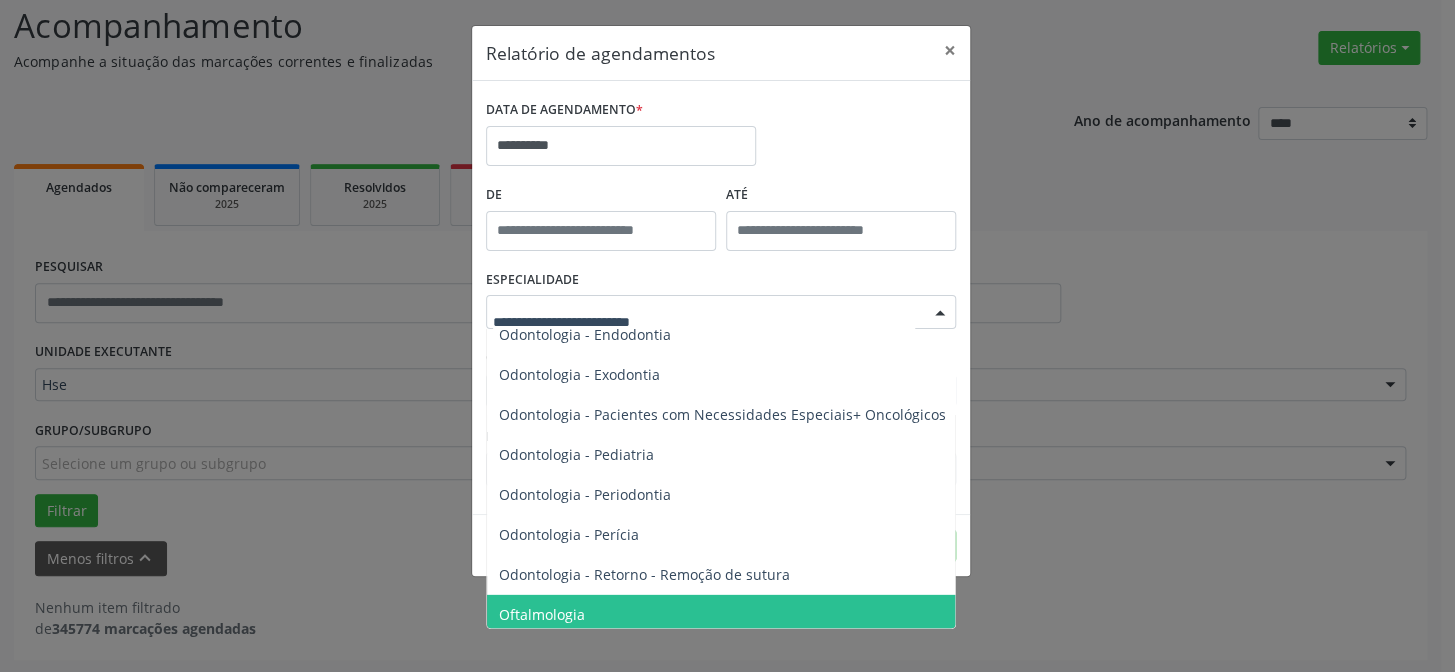 click on "Oftalmologia" at bounding box center [722, 615] 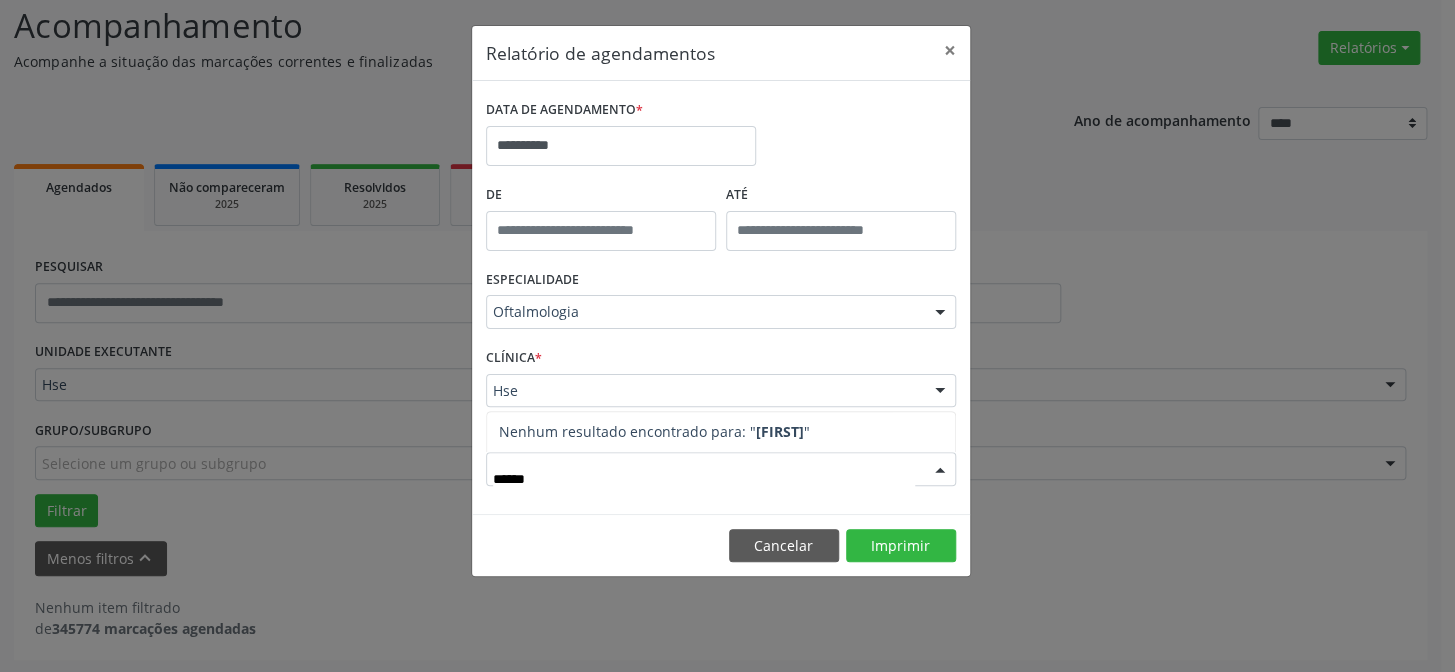 type on "*******" 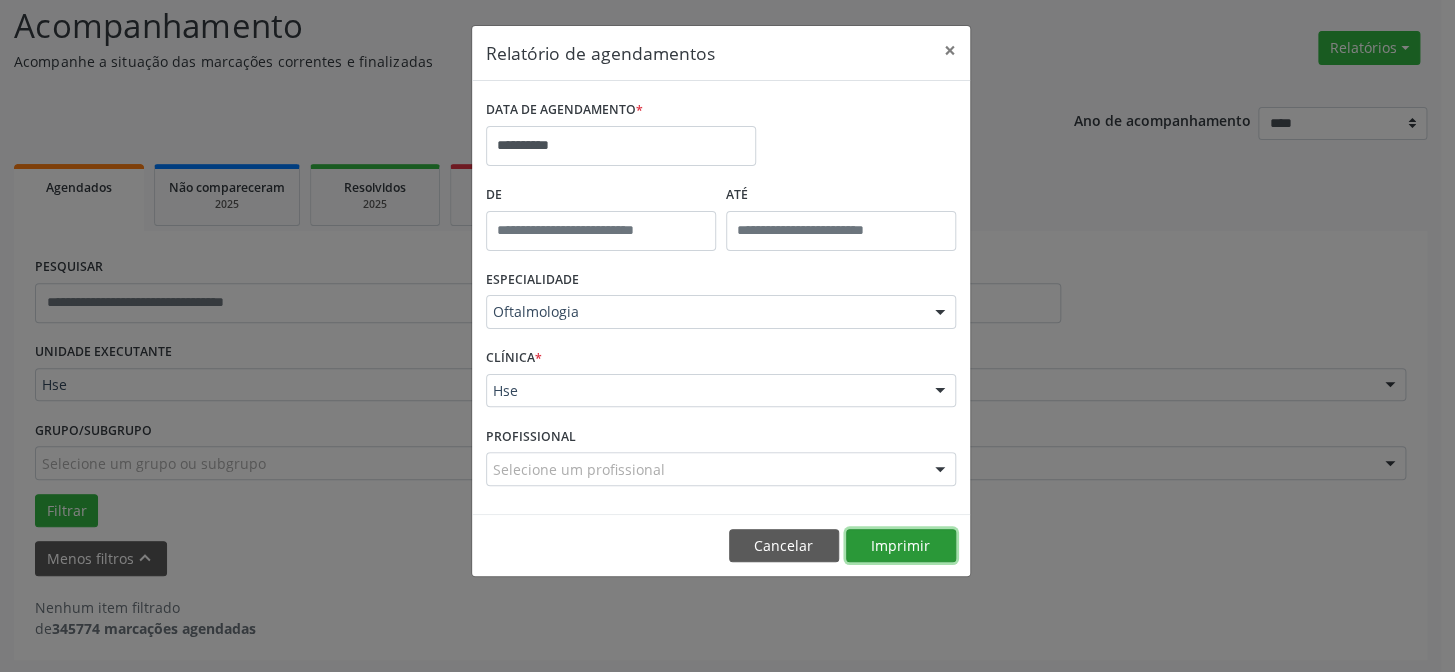 click on "Imprimir" at bounding box center (901, 546) 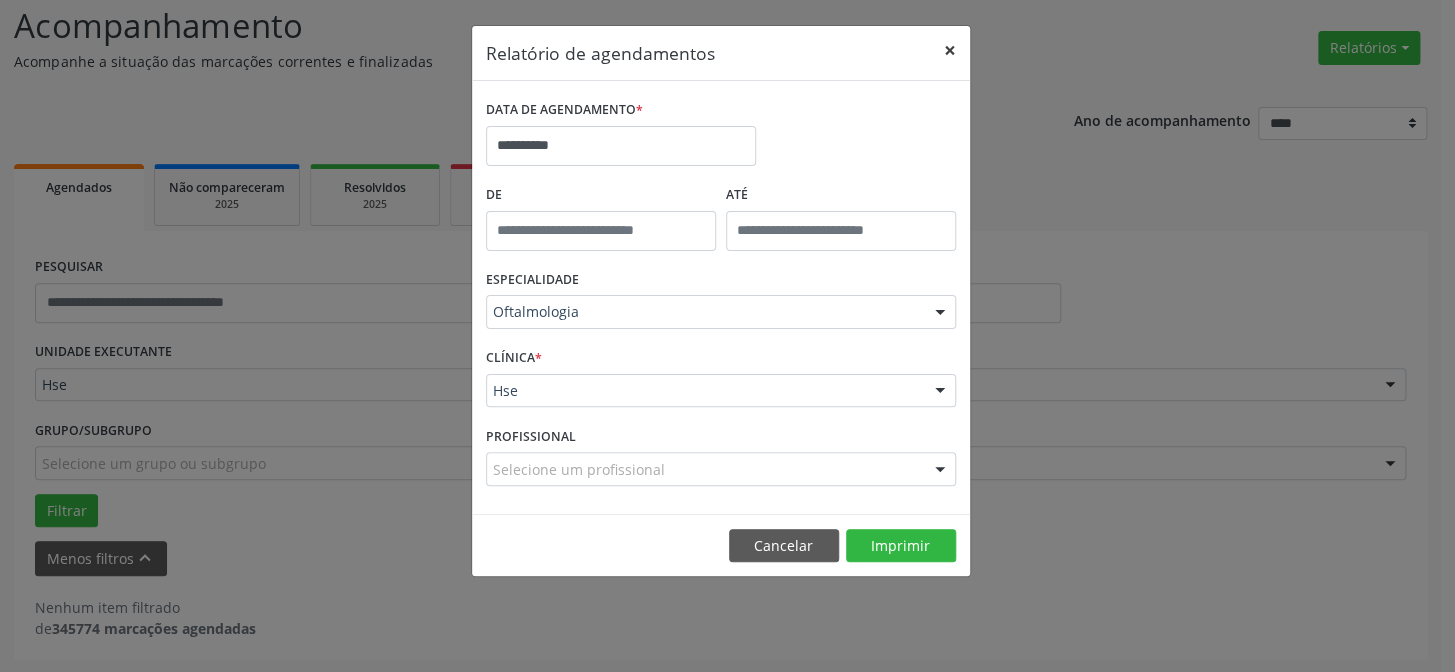 click on "×" at bounding box center [950, 50] 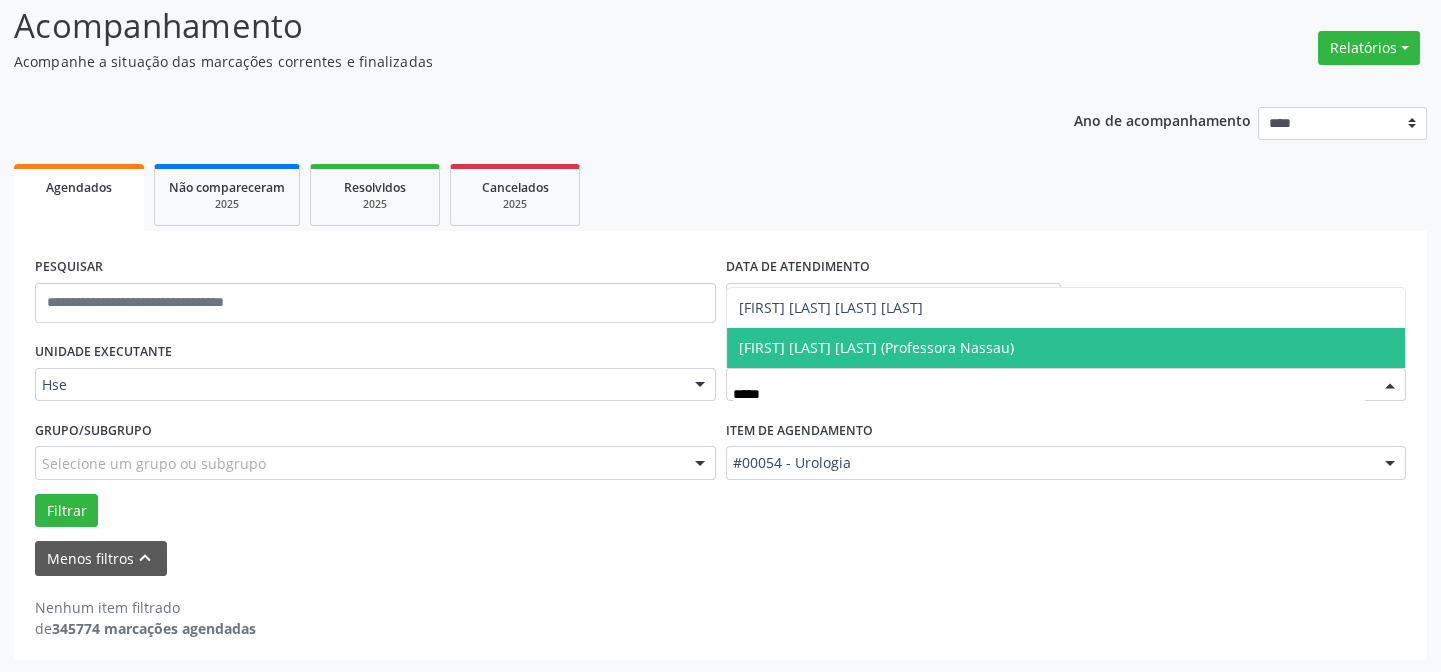 scroll, scrollTop: 0, scrollLeft: 0, axis: both 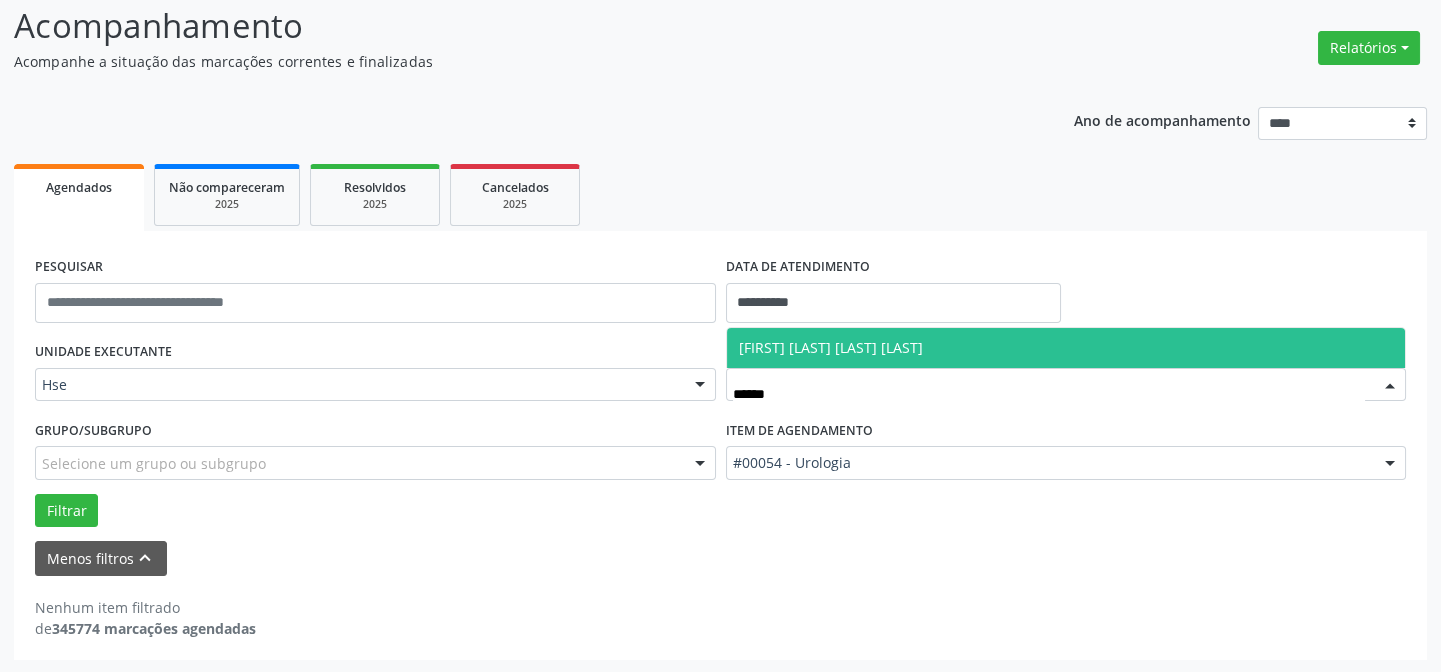 click on "[FIRST] [LAST] [LAST] [LAST]" at bounding box center (831, 347) 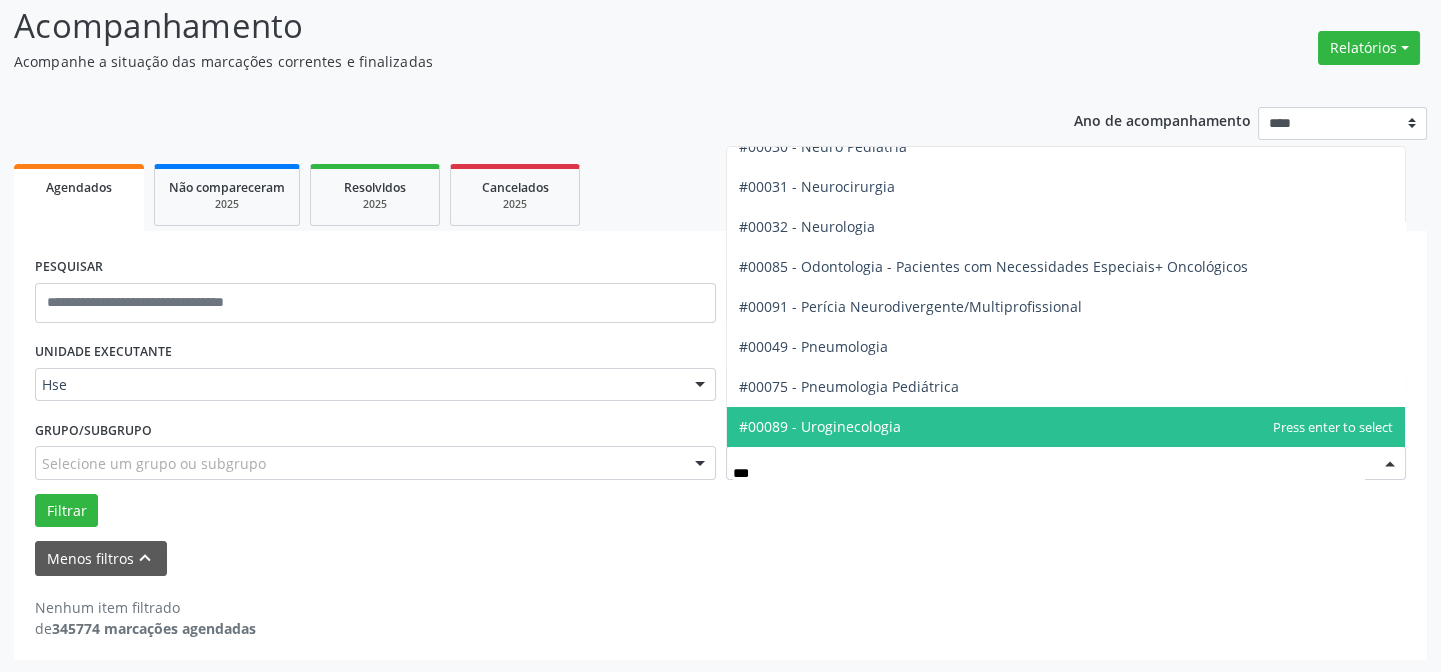 scroll, scrollTop: 0, scrollLeft: 0, axis: both 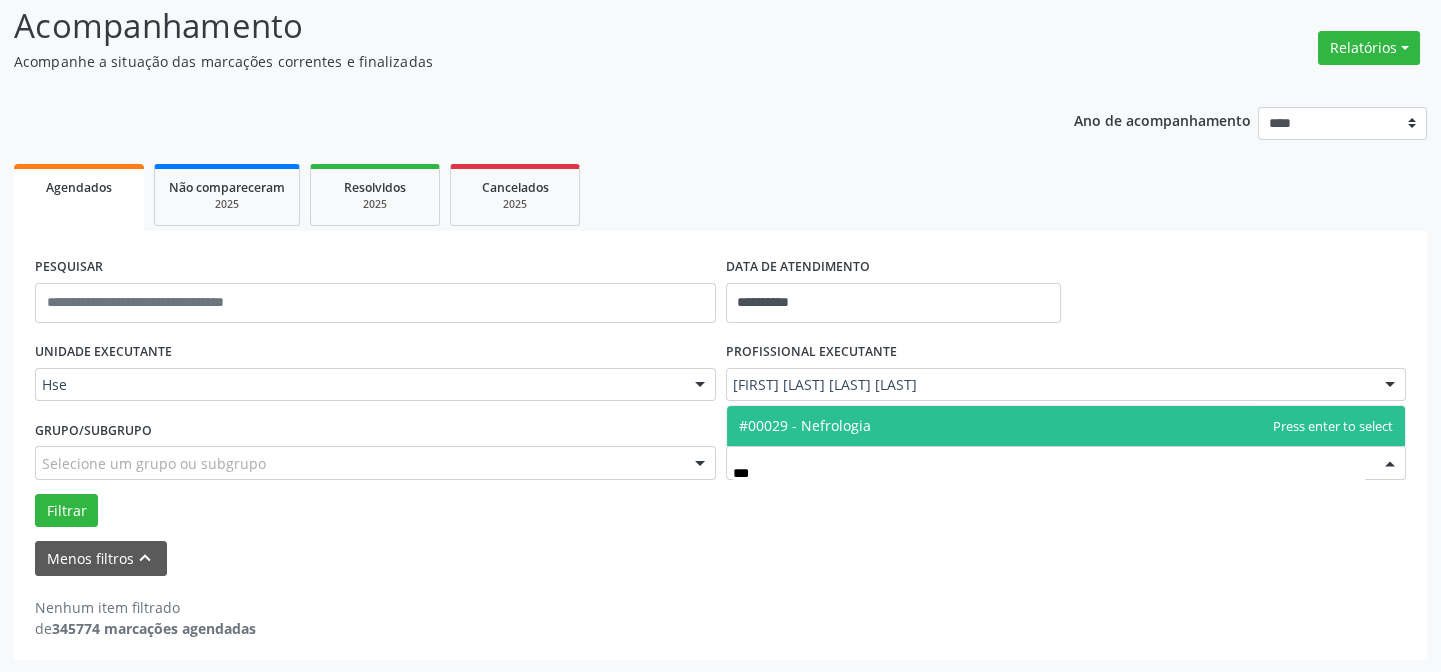 type on "****" 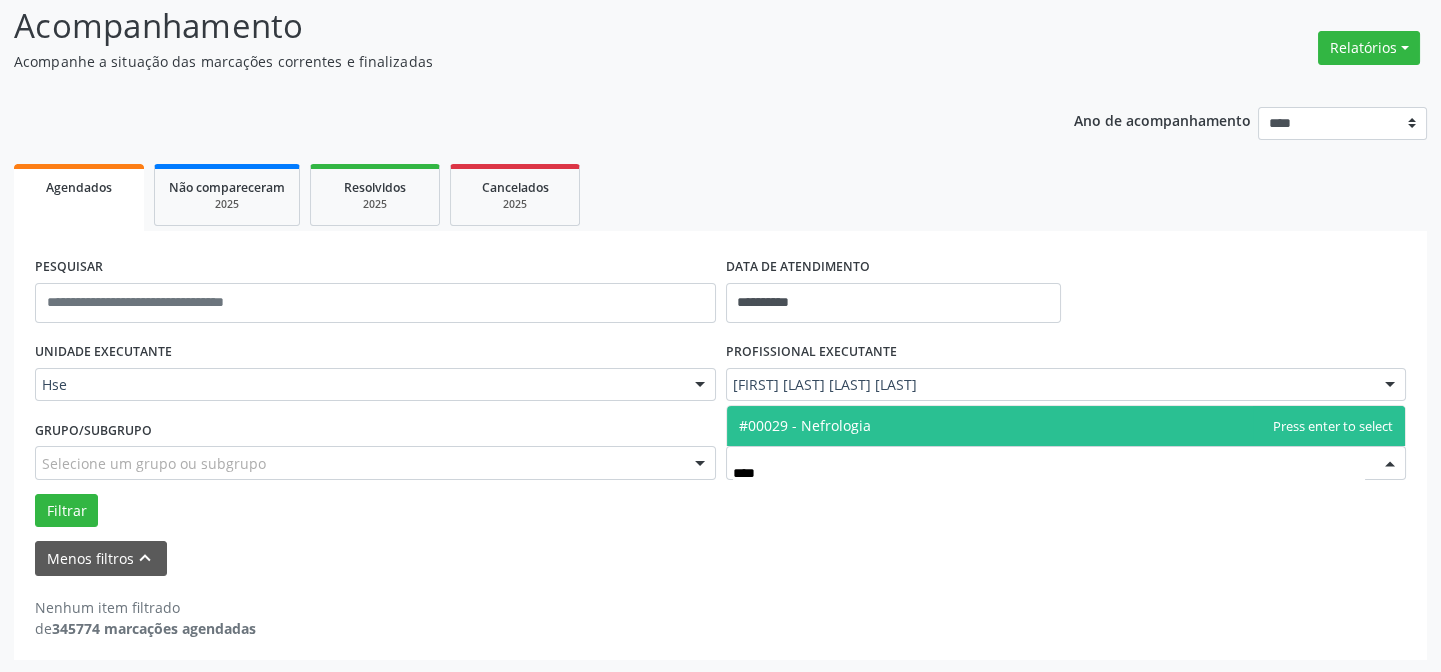 click on "#00029 - Nefrologia" at bounding box center (805, 425) 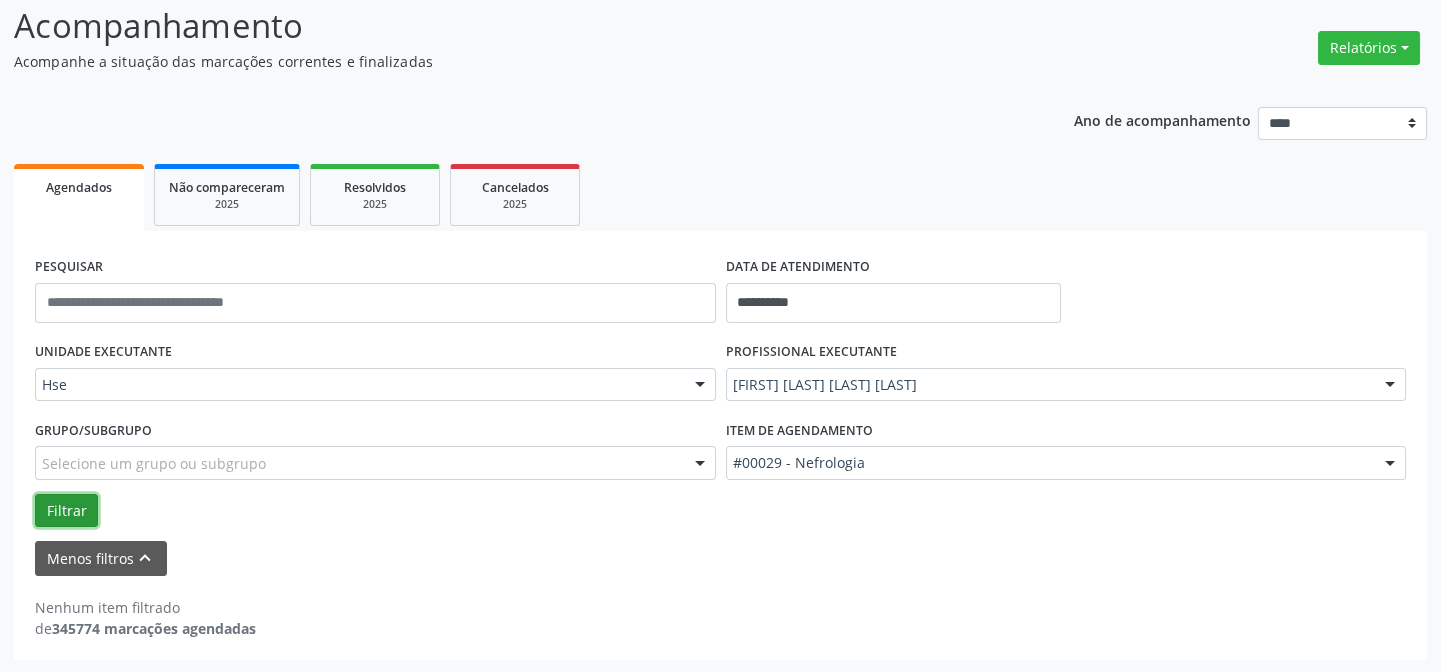 click on "Filtrar" at bounding box center [66, 511] 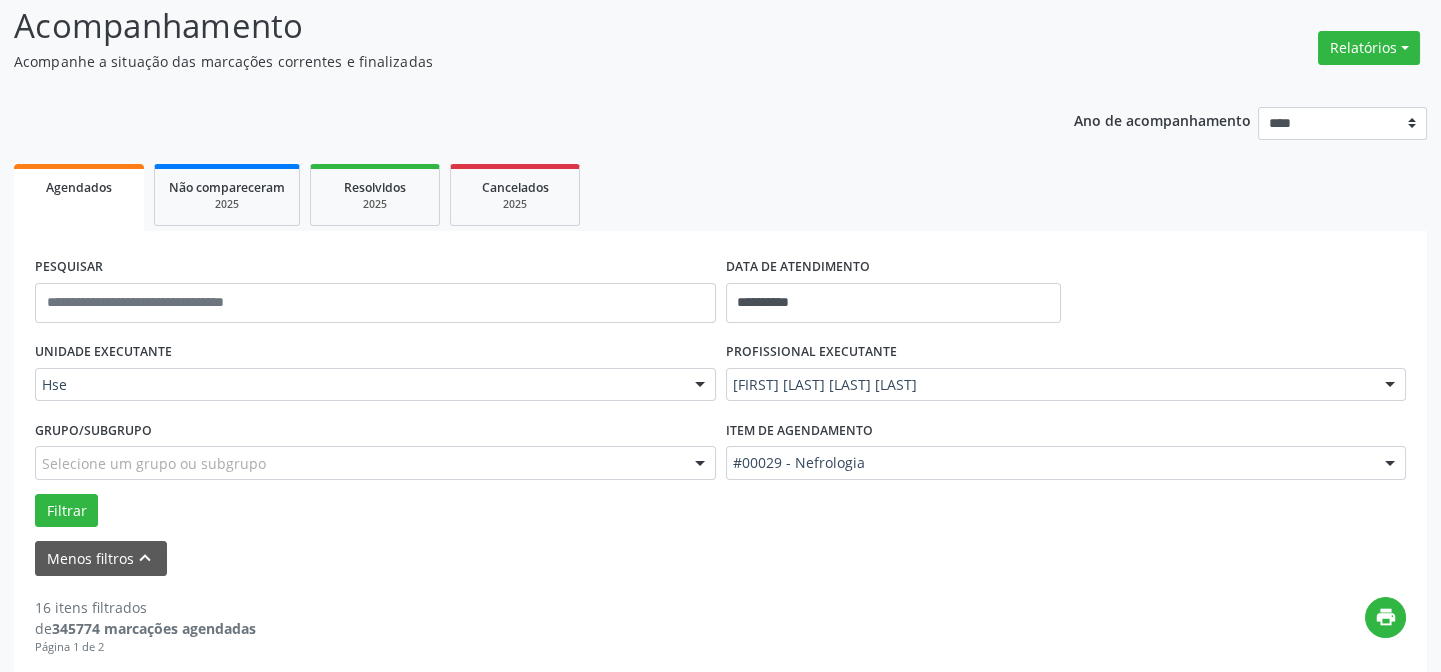 scroll, scrollTop: 408, scrollLeft: 0, axis: vertical 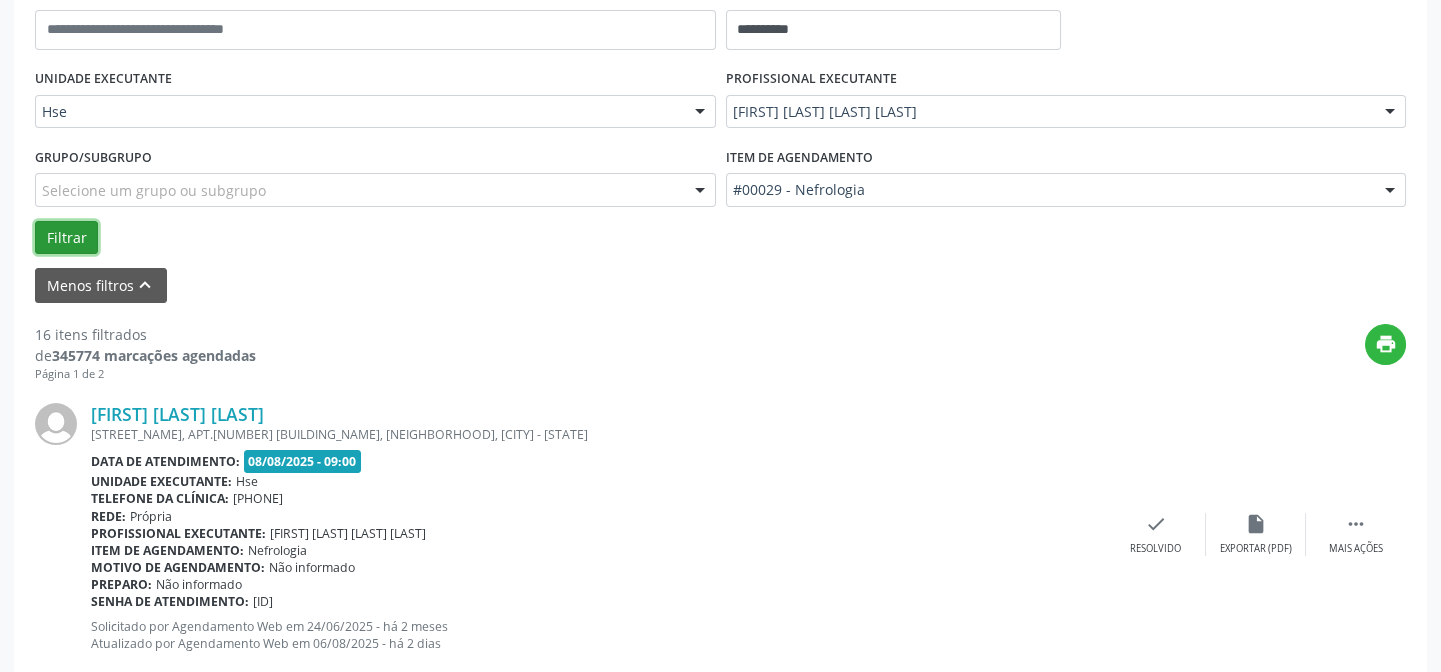 click on "Filtrar" at bounding box center [66, 238] 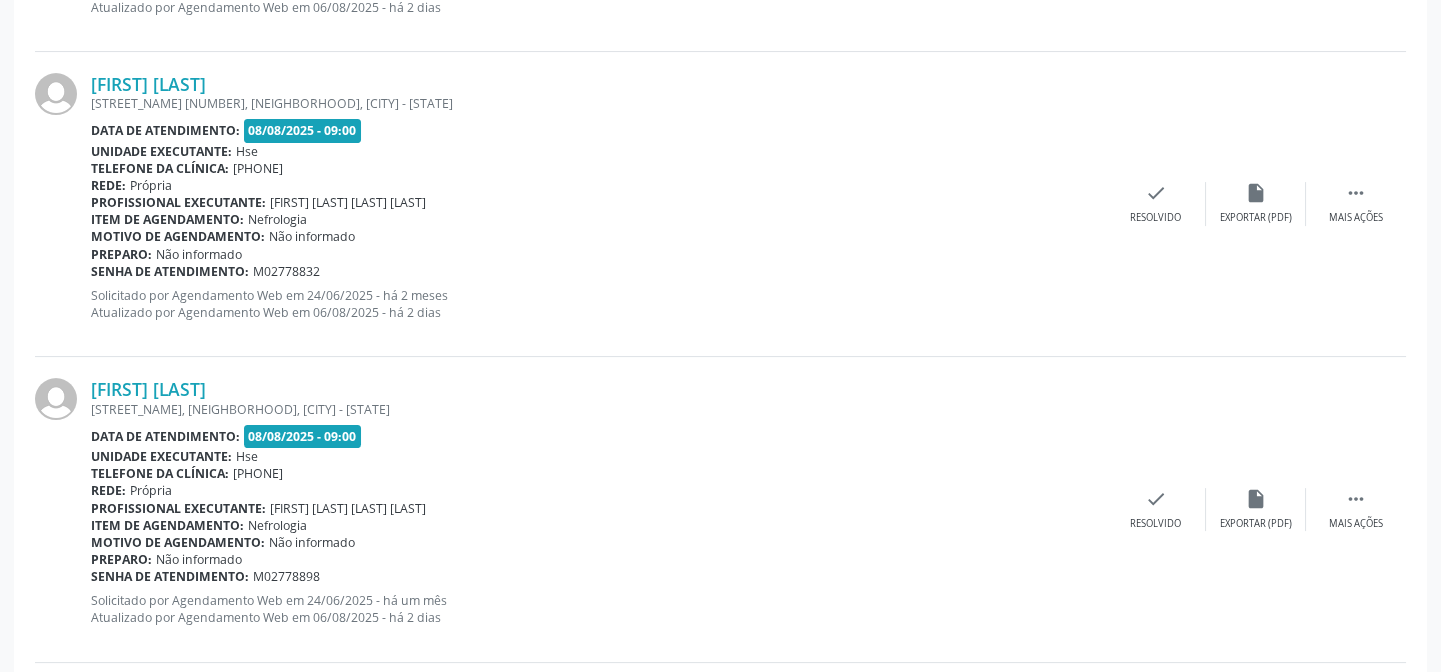 scroll, scrollTop: 771, scrollLeft: 0, axis: vertical 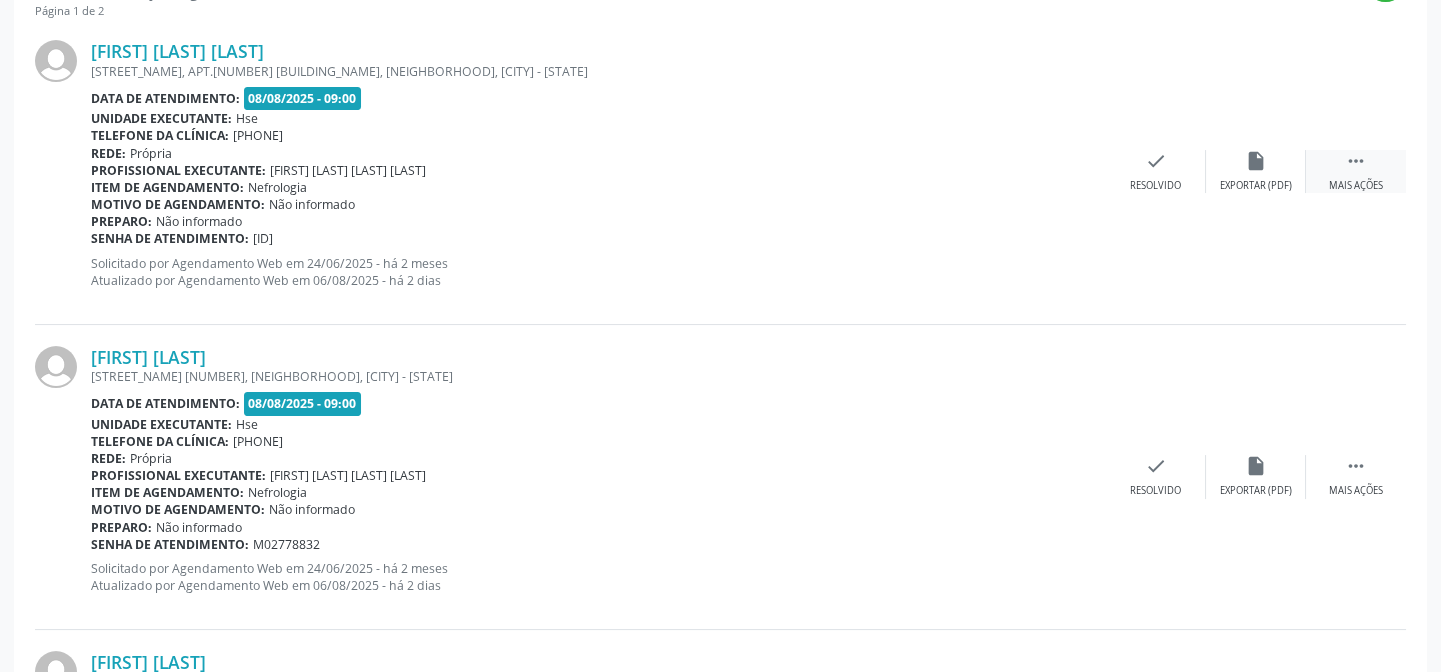 click on "
Mais ações" at bounding box center [1356, 171] 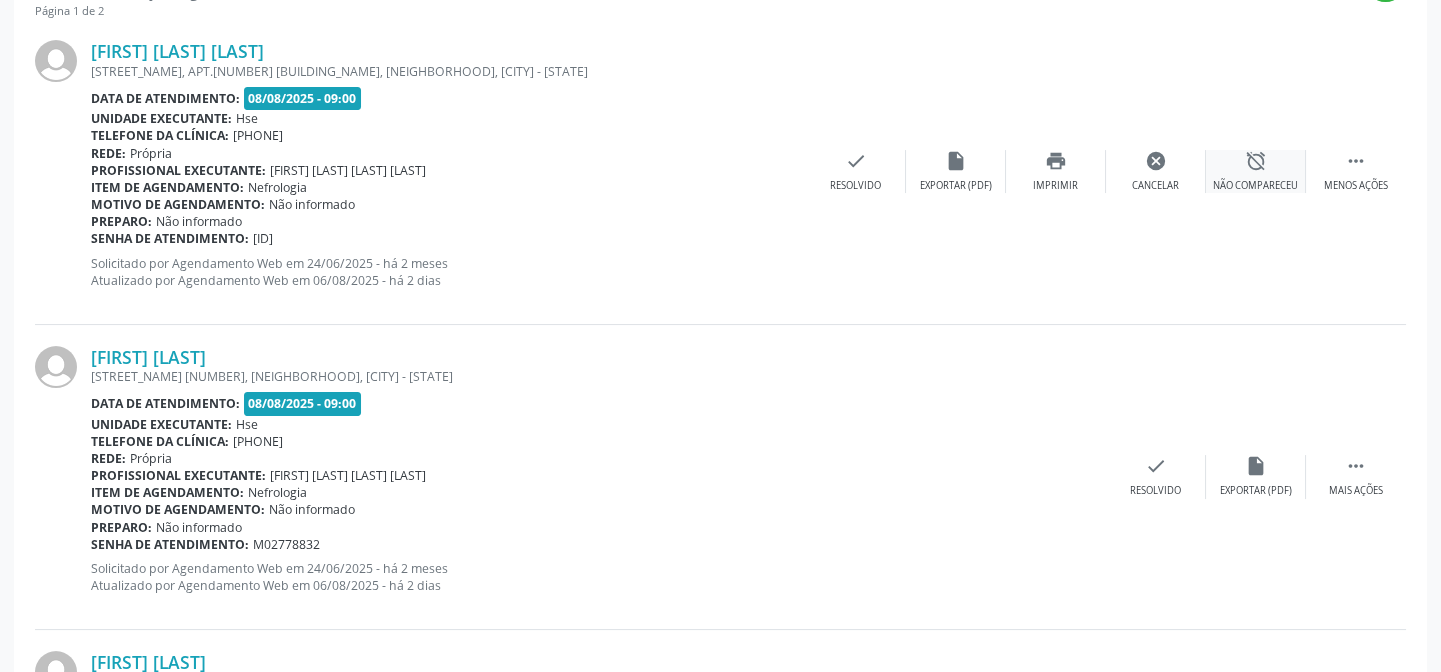 click on "alarm_off" at bounding box center [1256, 161] 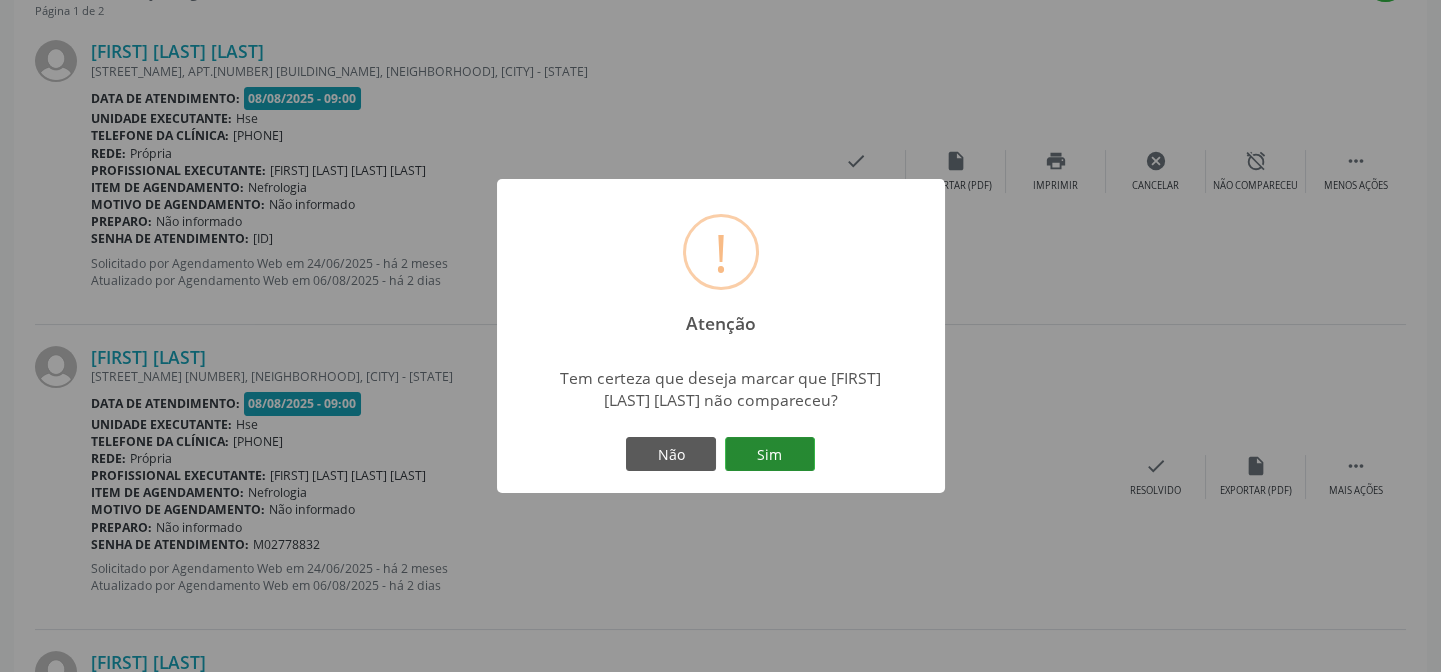 click on "Sim" at bounding box center (770, 454) 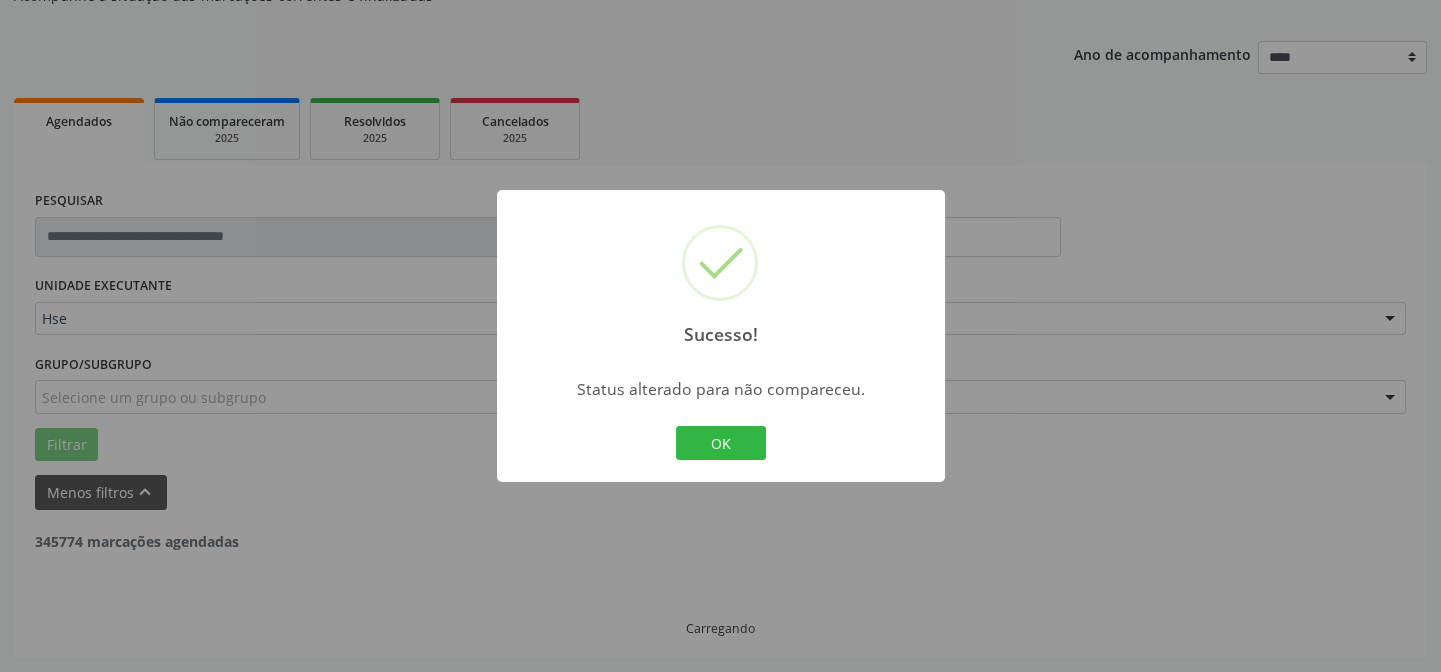 scroll, scrollTop: 200, scrollLeft: 0, axis: vertical 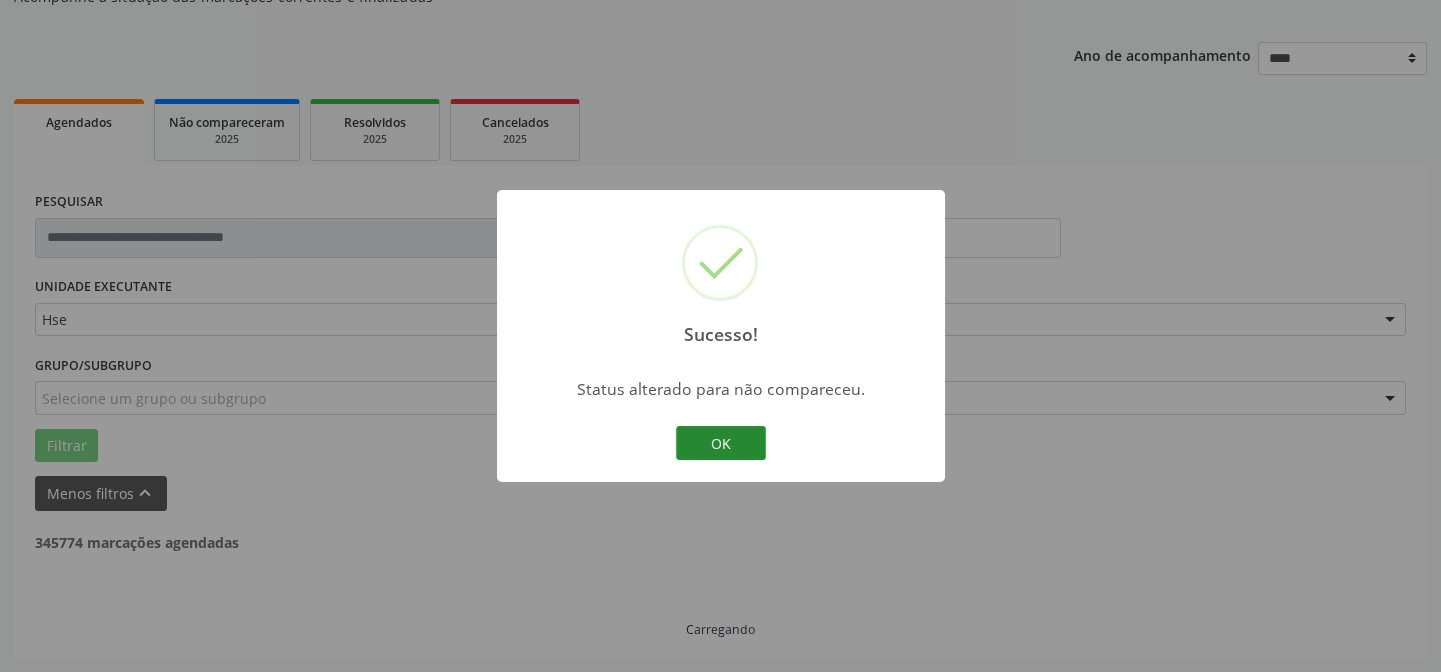 click on "OK" at bounding box center [721, 443] 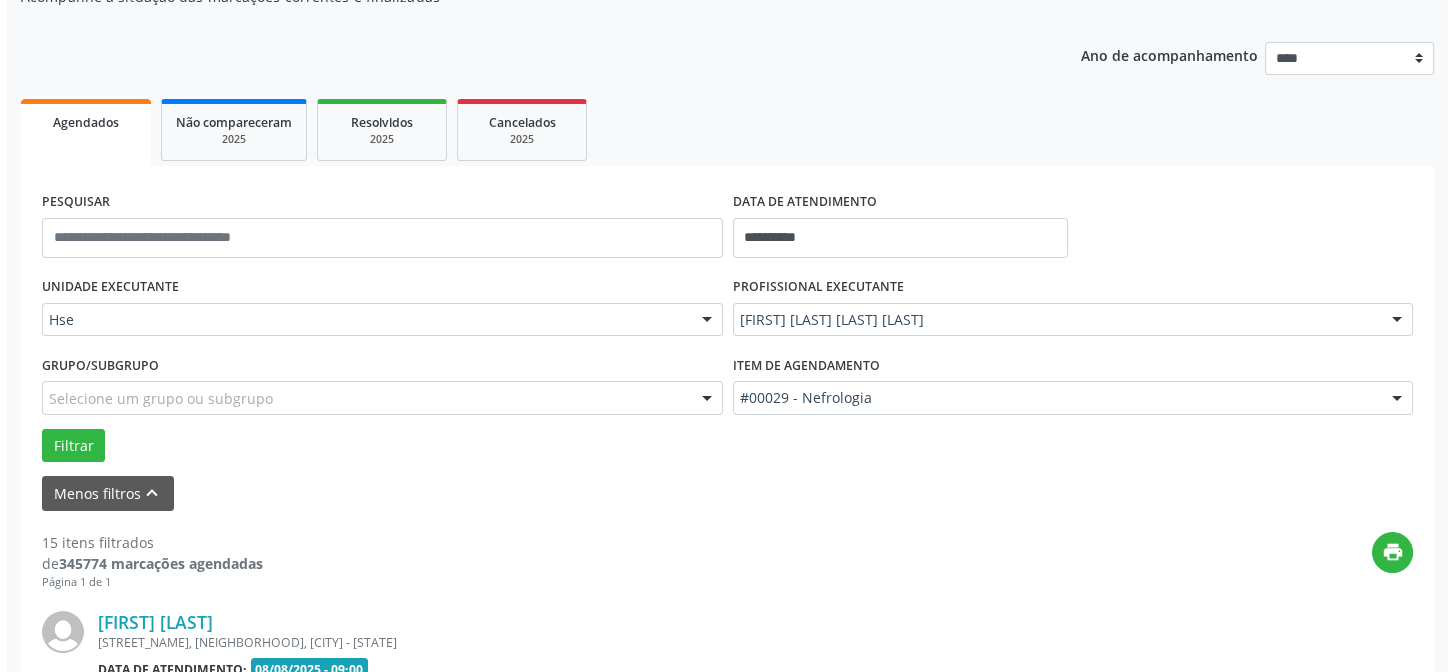 scroll, scrollTop: 771, scrollLeft: 0, axis: vertical 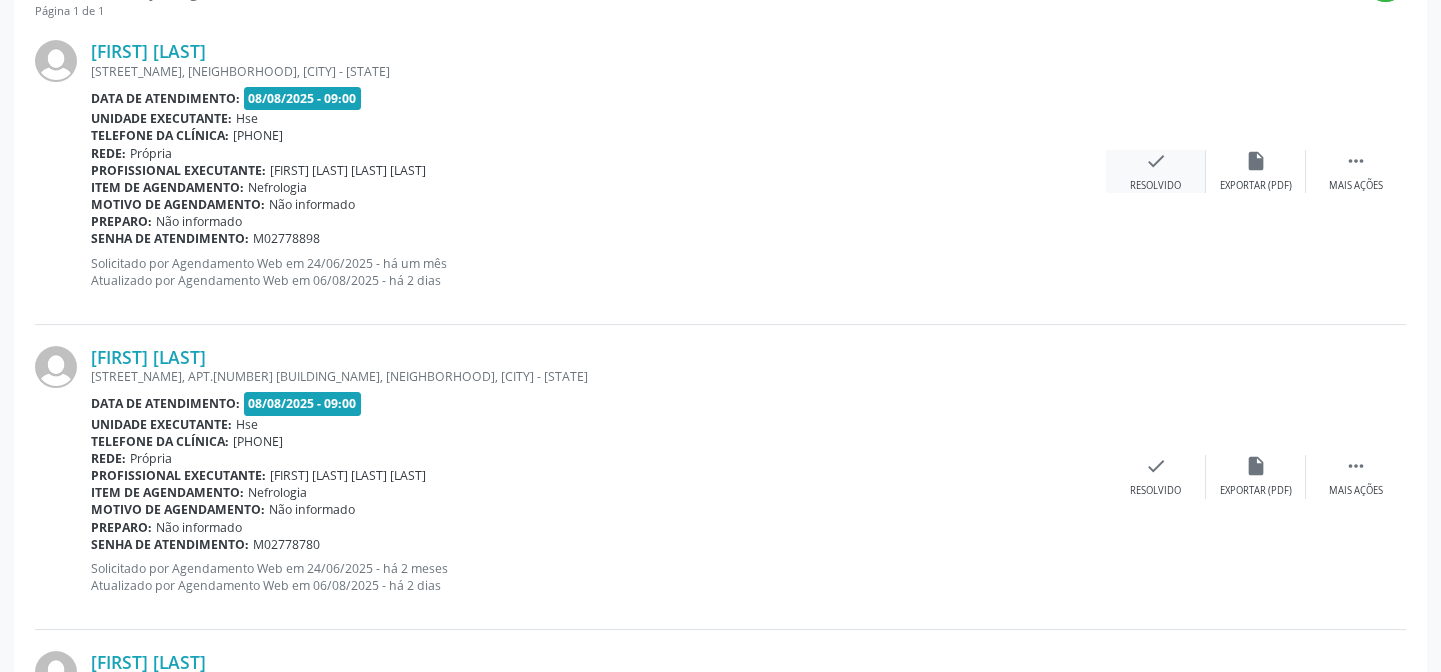 click on "check
Resolvido" at bounding box center (1156, 171) 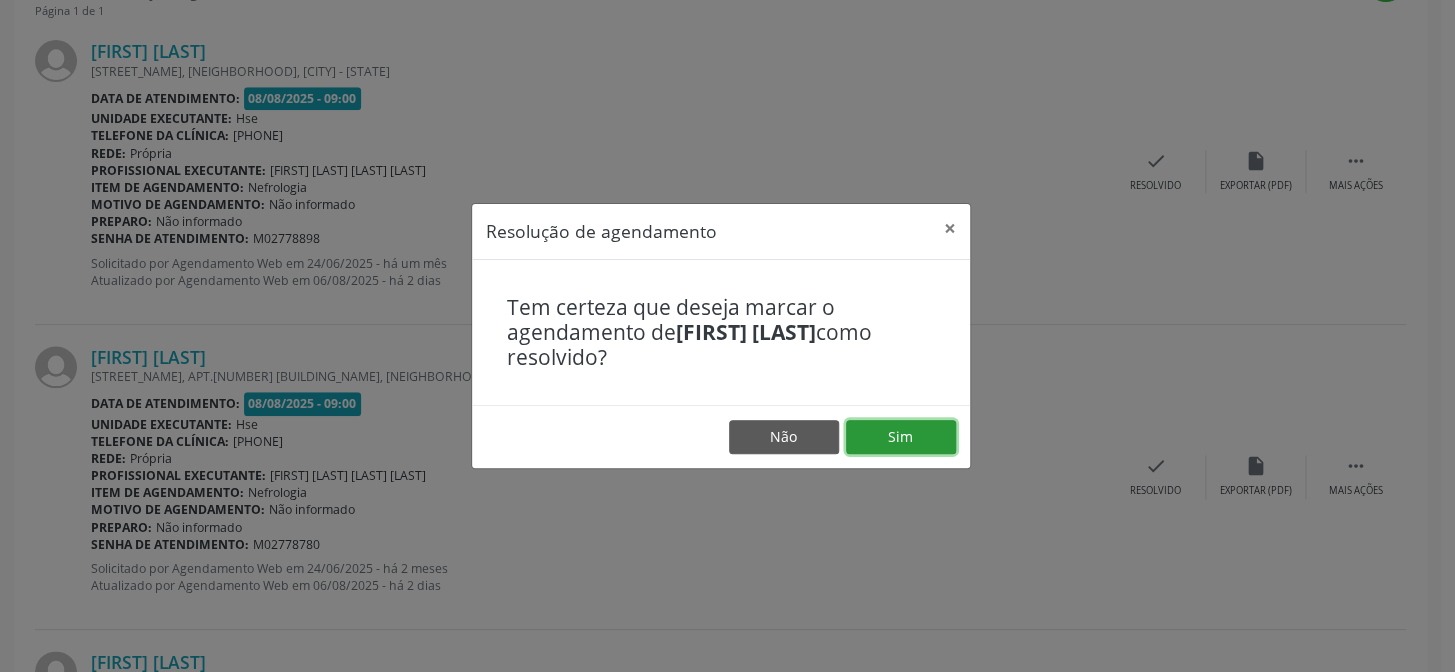 drag, startPoint x: 920, startPoint y: 435, endPoint x: 912, endPoint y: 390, distance: 45.705578 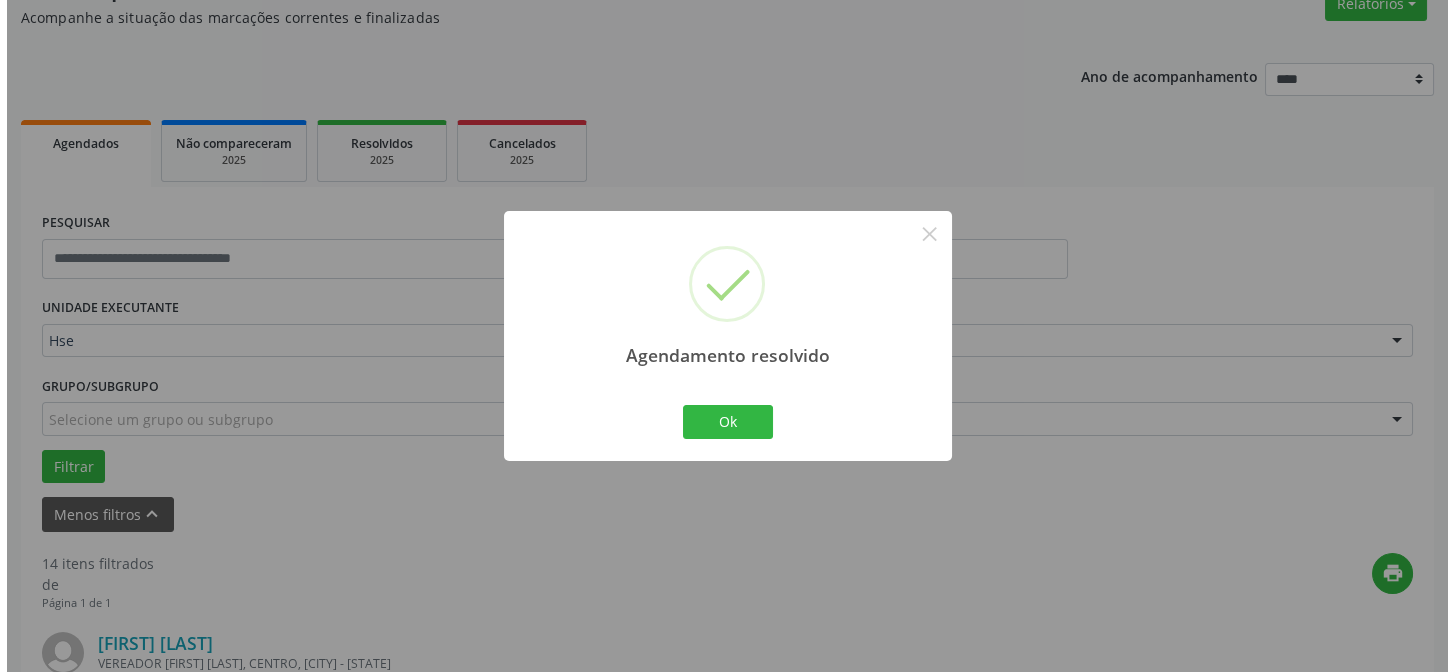 scroll, scrollTop: 771, scrollLeft: 0, axis: vertical 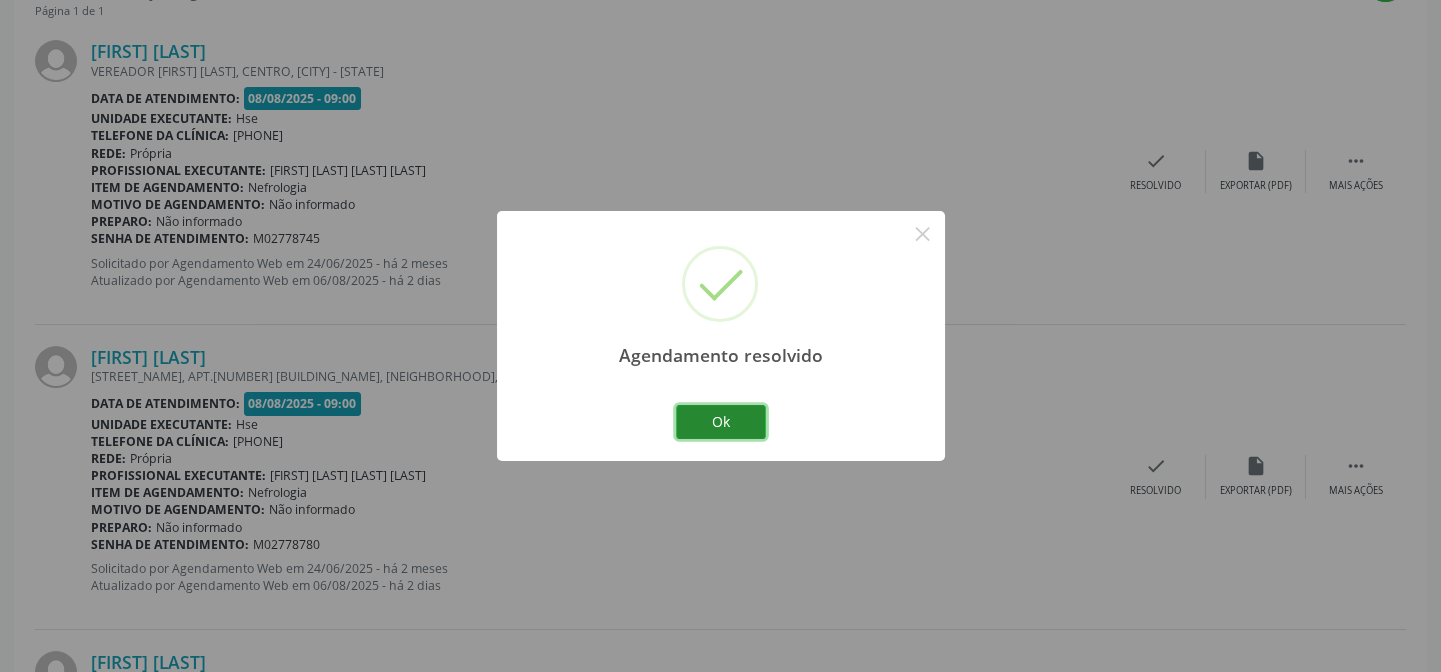 click on "Ok" at bounding box center (721, 422) 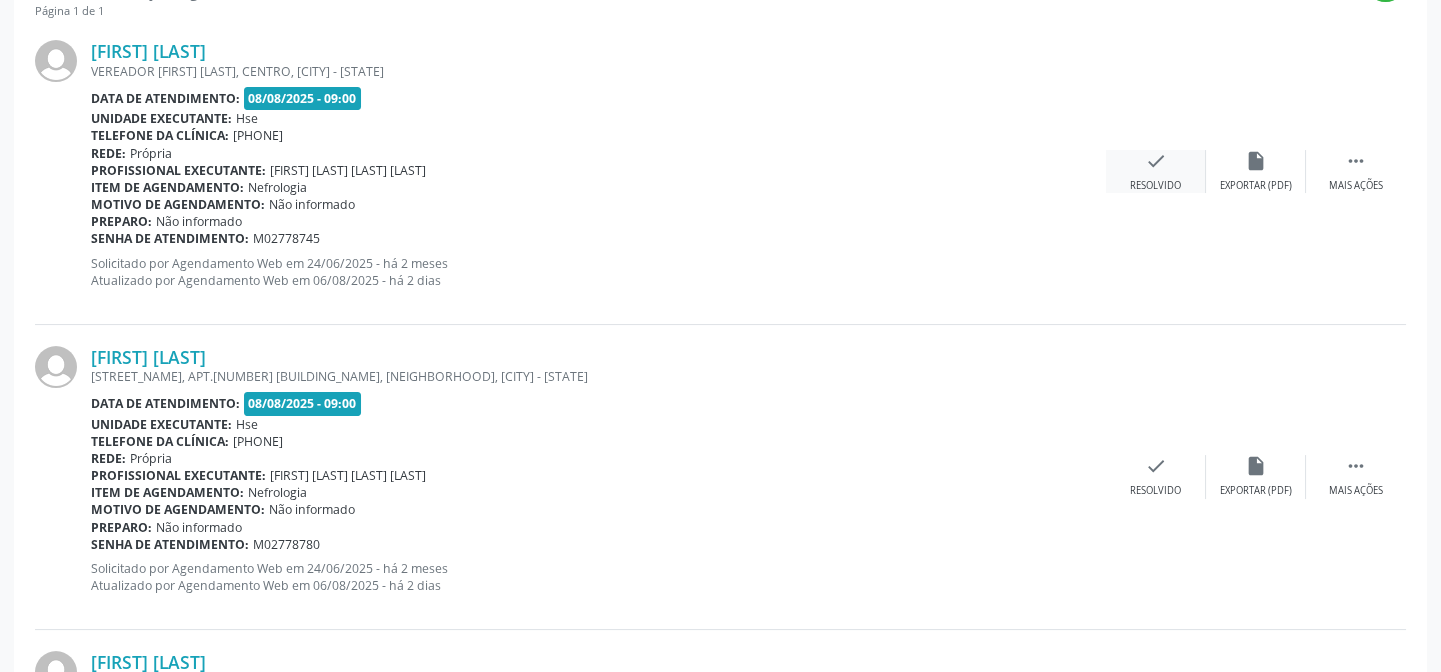 click on "check" at bounding box center (1156, 161) 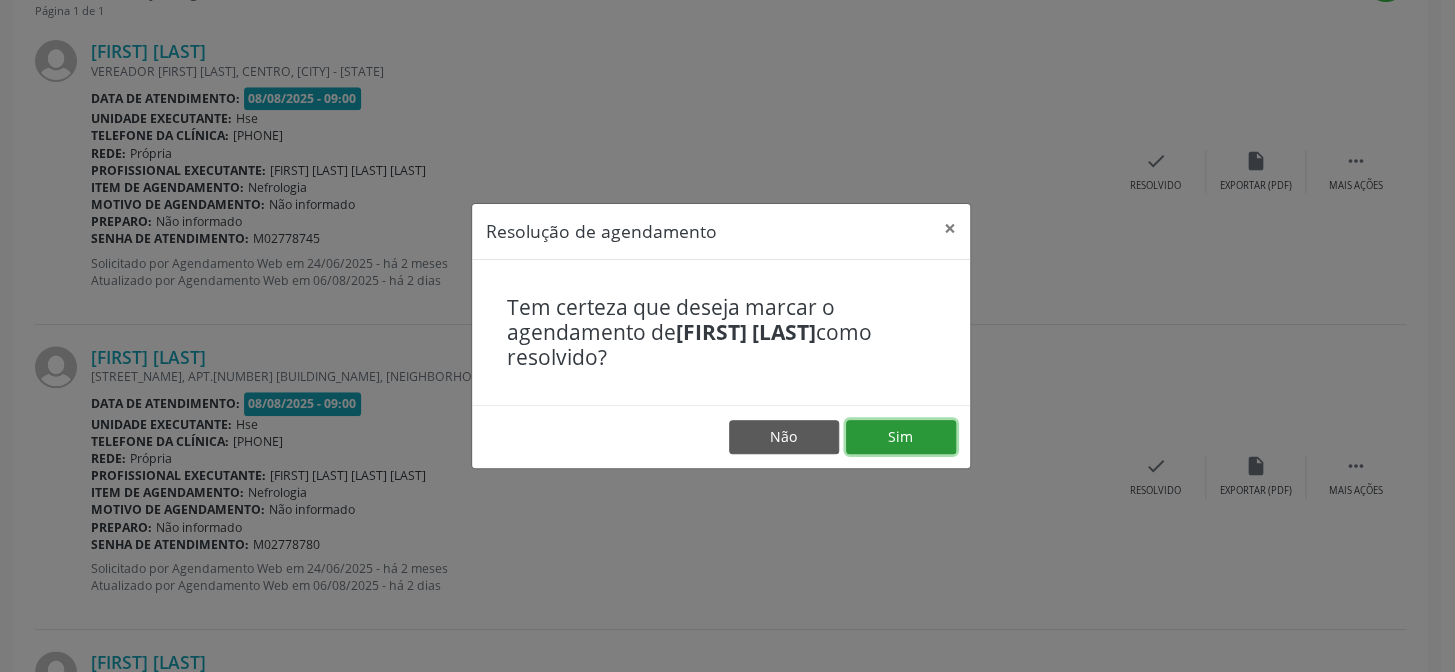 click on "Sim" at bounding box center (901, 437) 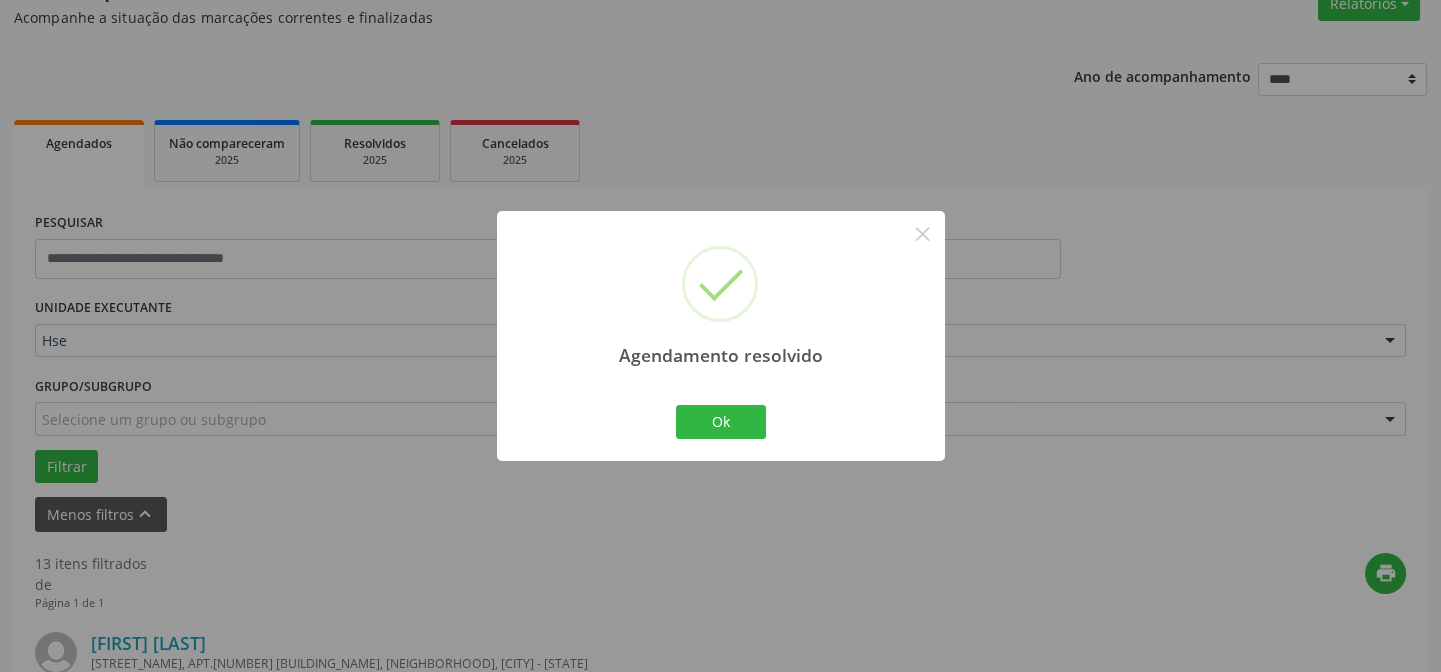 scroll, scrollTop: 771, scrollLeft: 0, axis: vertical 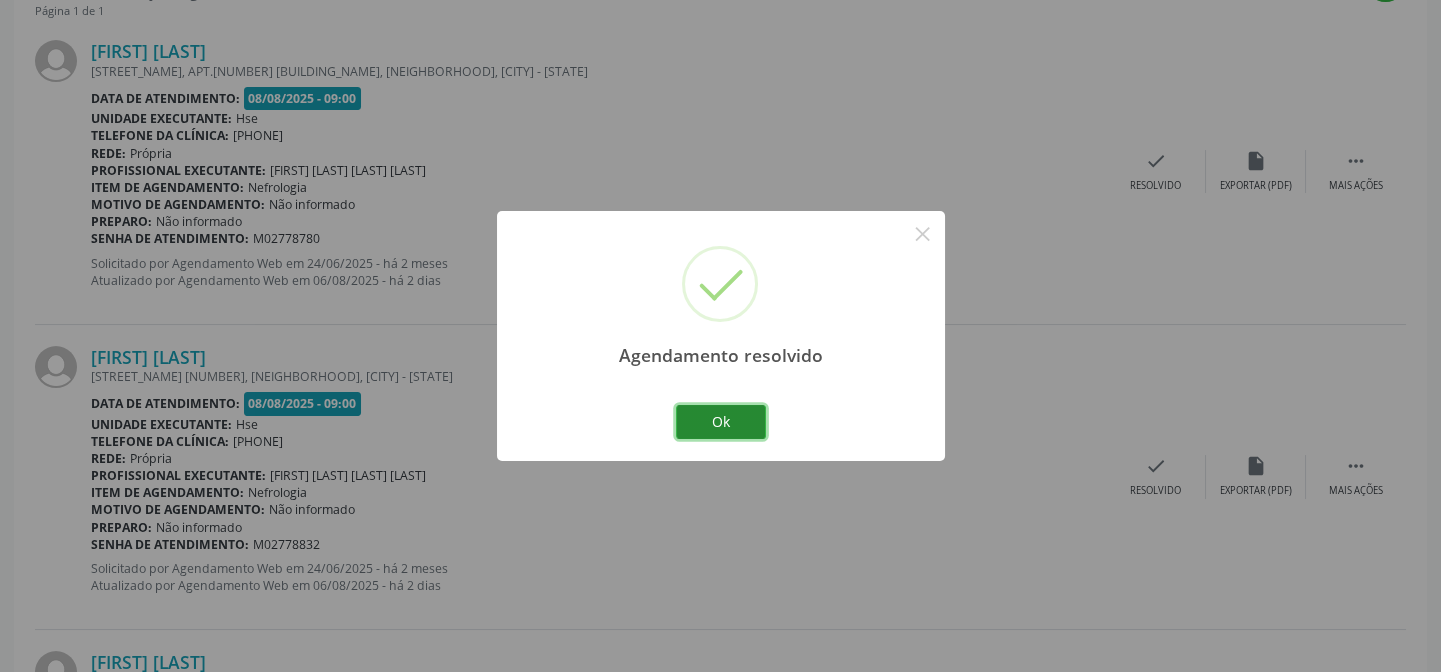 click on "Ok" at bounding box center [721, 422] 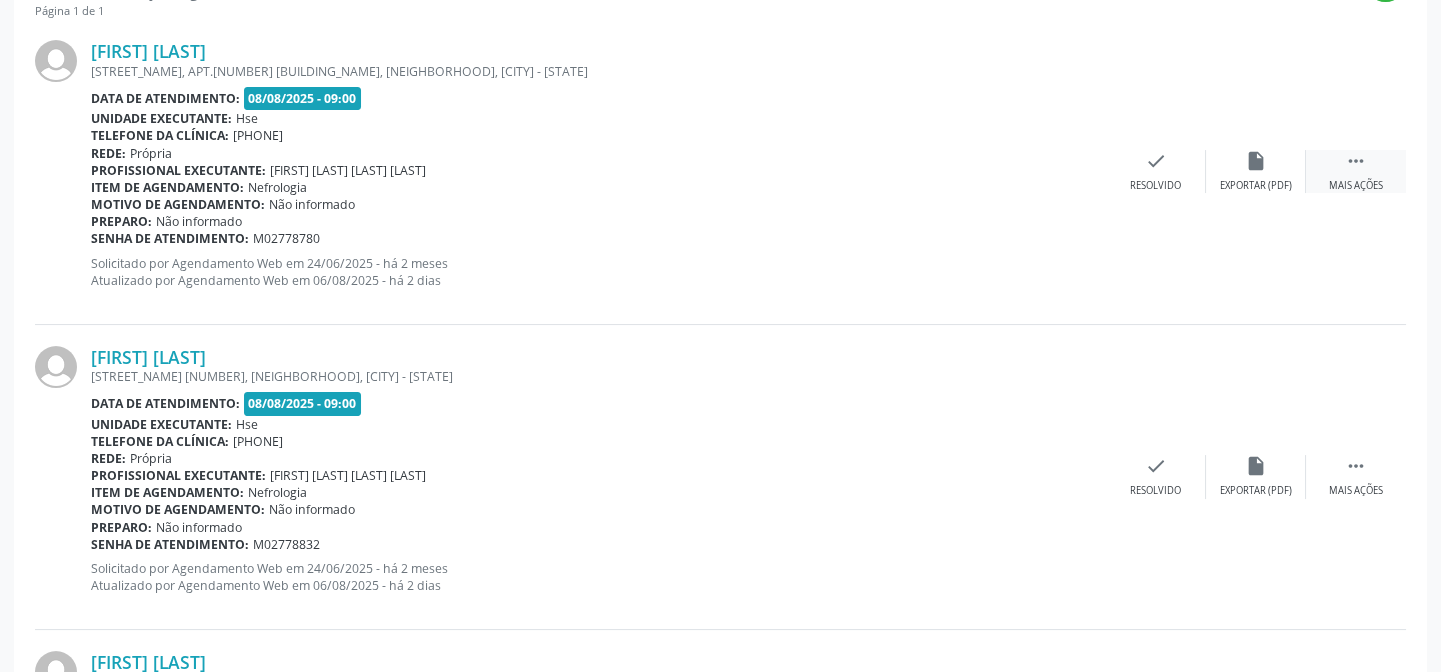 click on "Mais ações" at bounding box center [1356, 186] 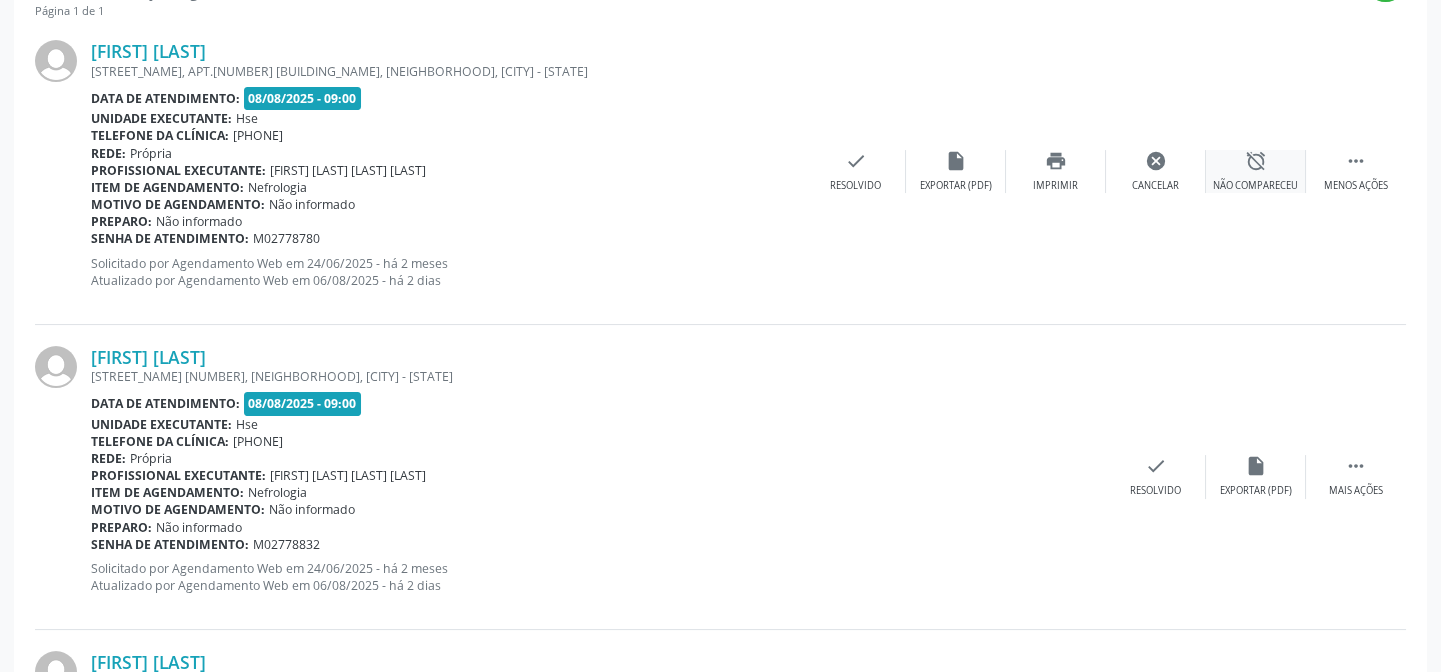 click on "alarm_off
Não compareceu" at bounding box center (1256, 171) 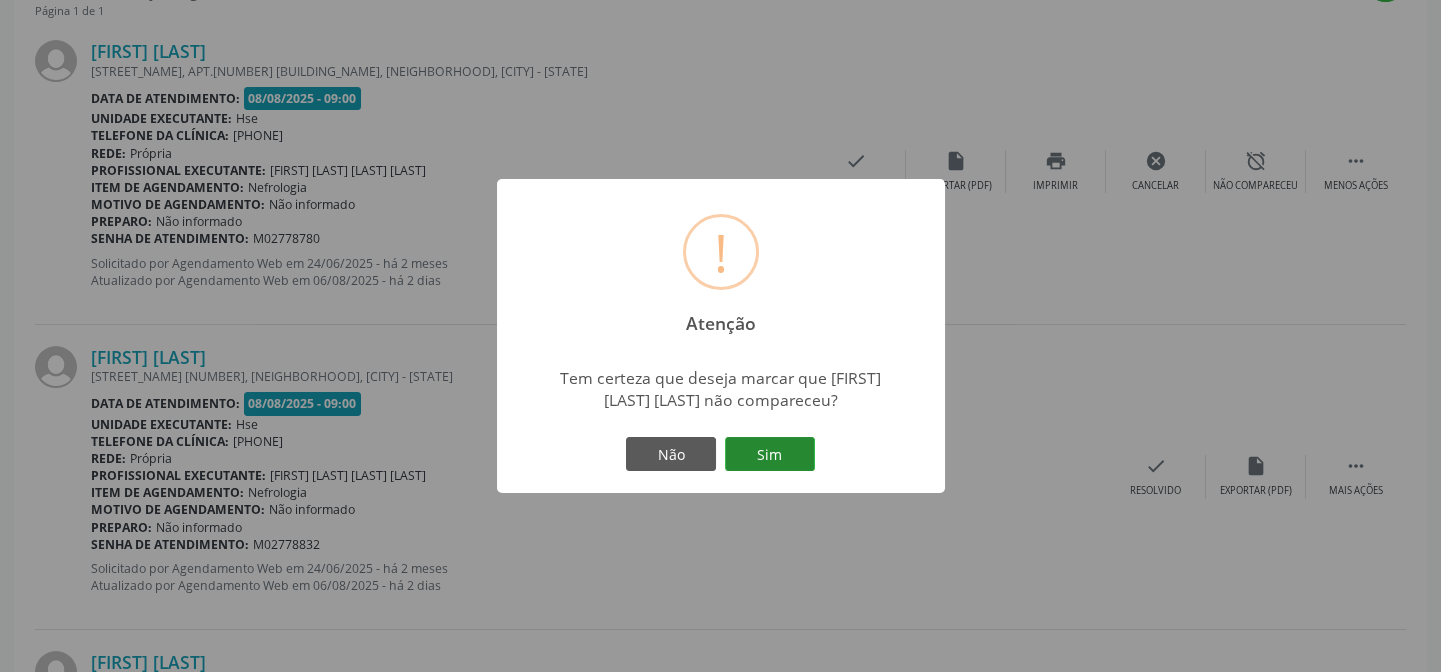 click on "Sim" at bounding box center [770, 454] 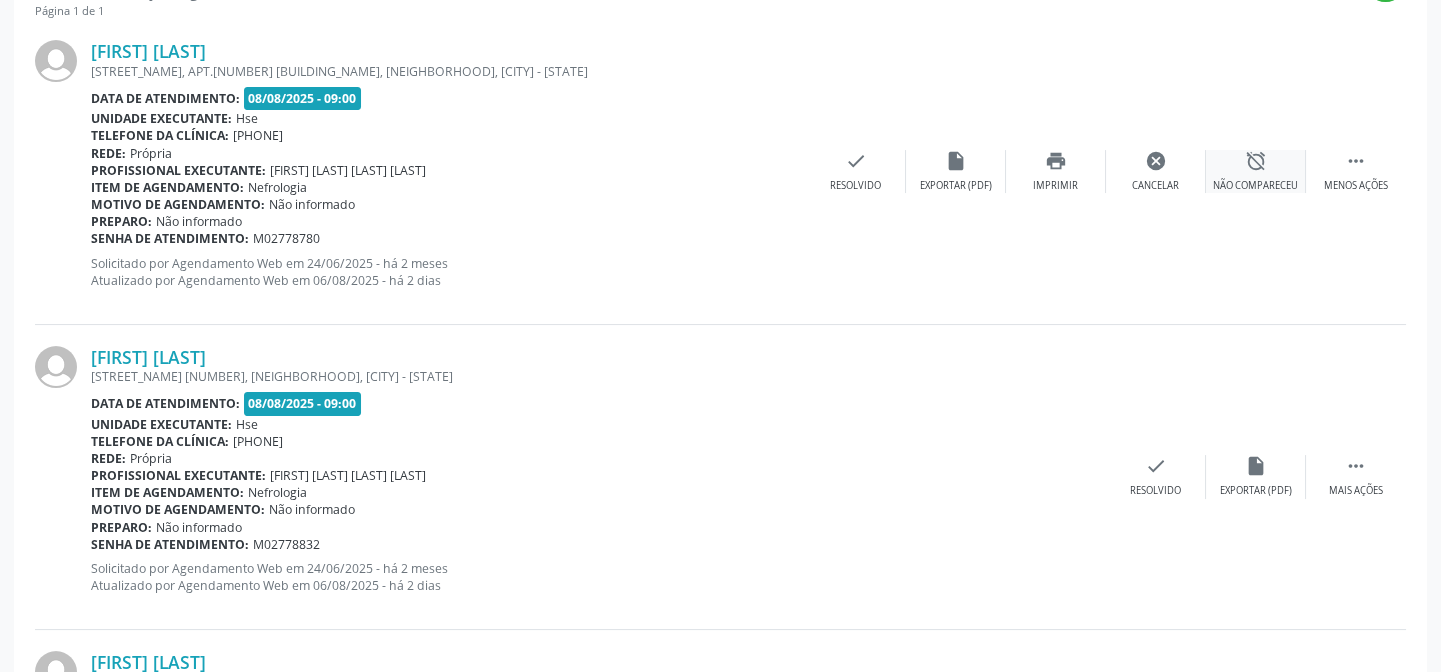 click on "Não compareceu" at bounding box center (1255, 186) 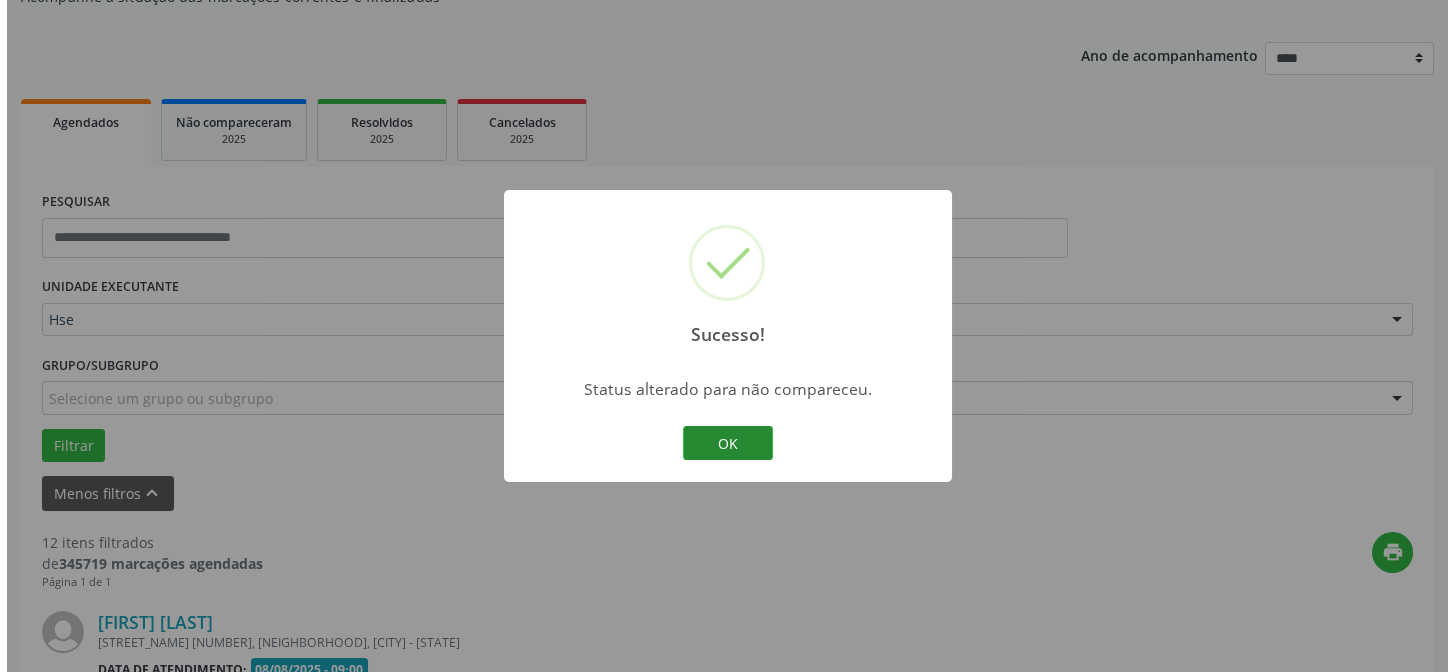 scroll, scrollTop: 771, scrollLeft: 0, axis: vertical 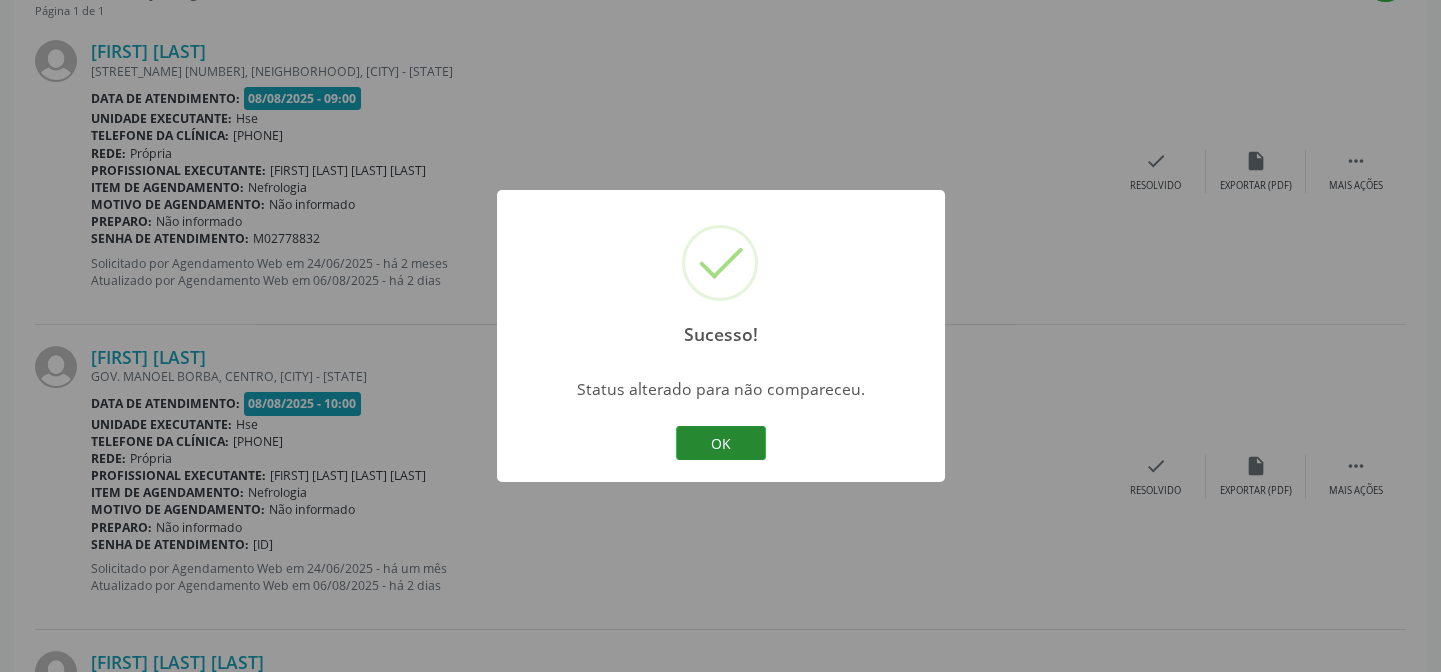 click on "OK" at bounding box center (721, 443) 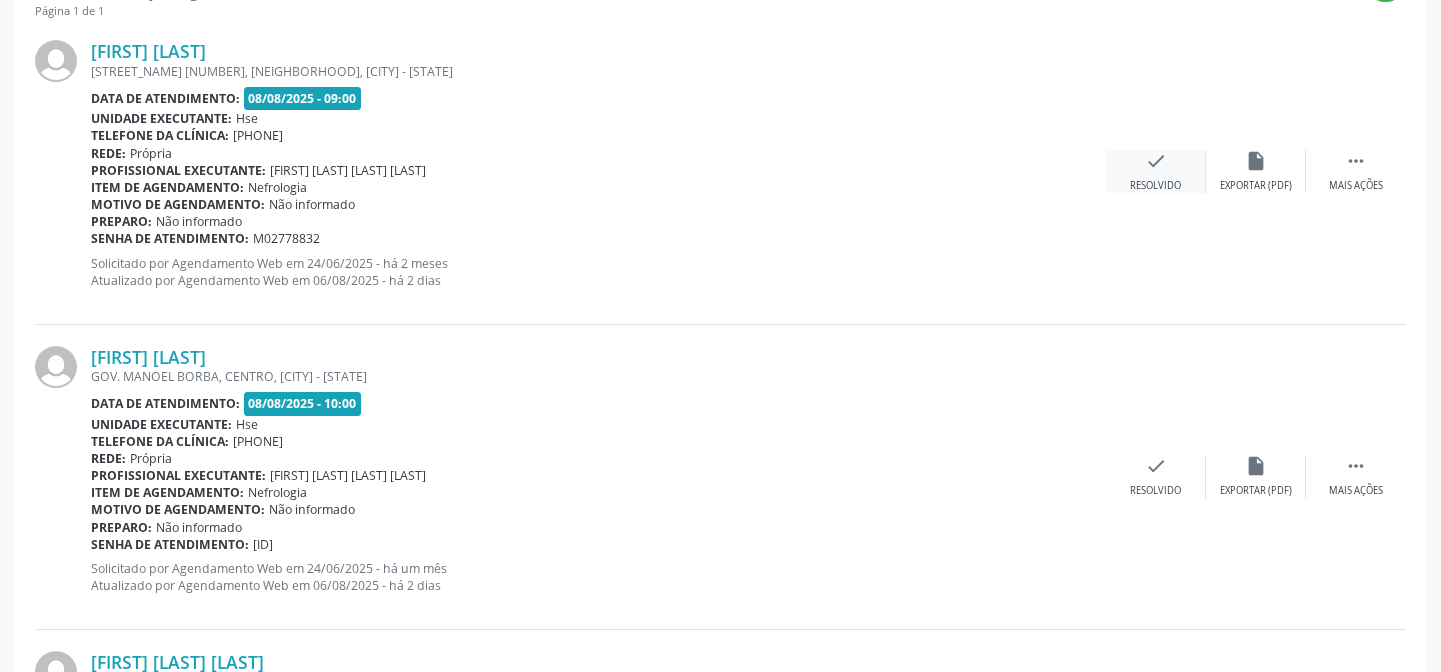 click on "check
Resolvido" at bounding box center (1156, 171) 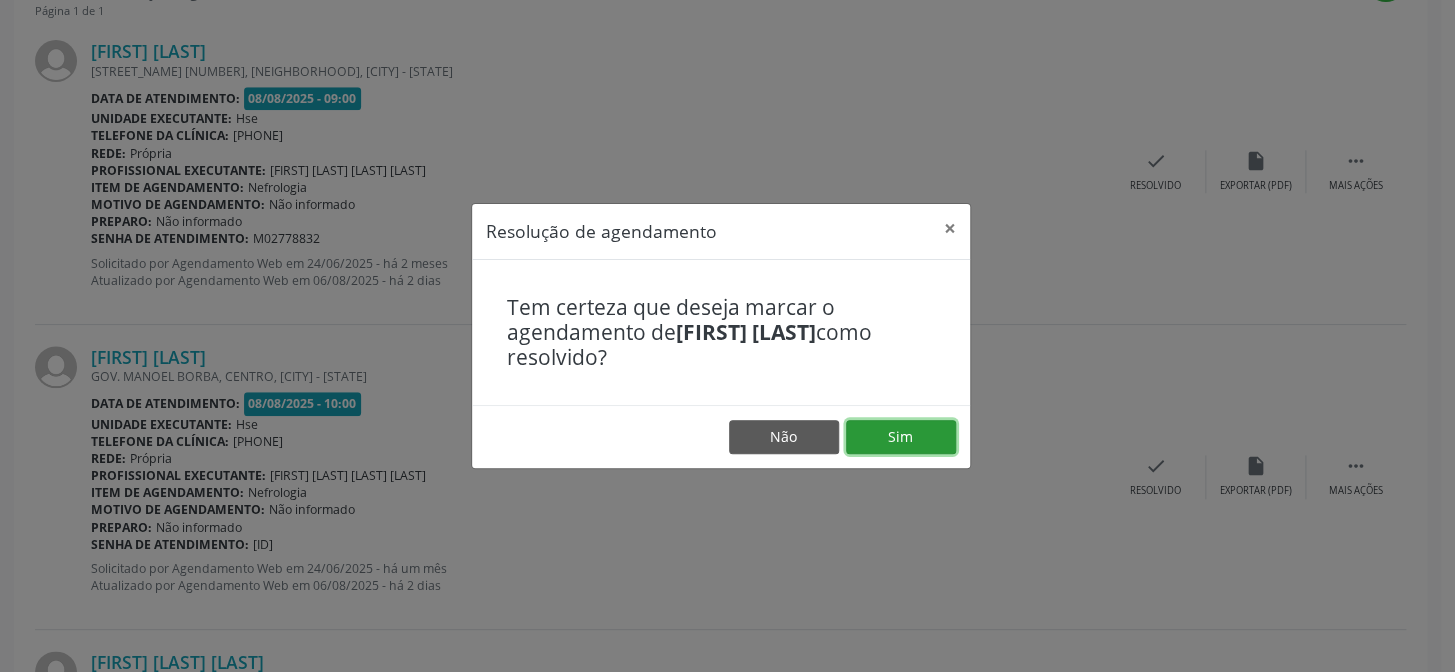 click on "Sim" at bounding box center [901, 437] 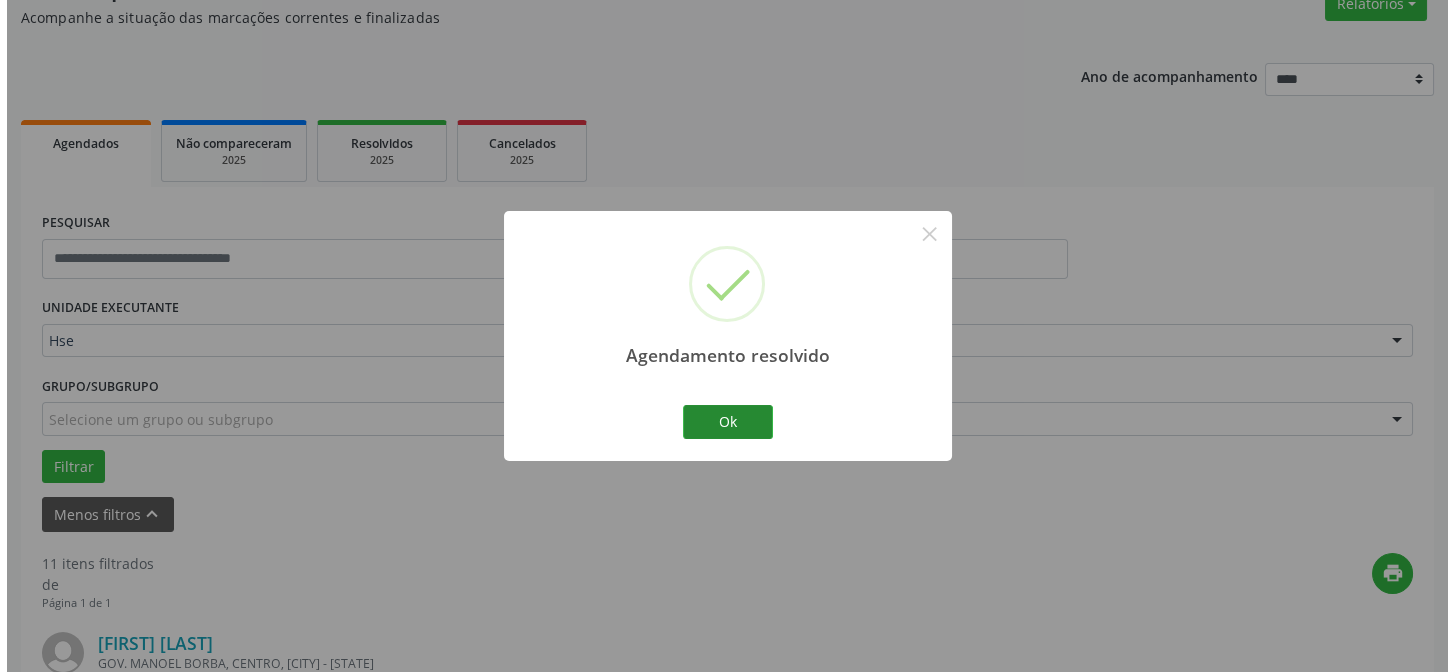 scroll, scrollTop: 771, scrollLeft: 0, axis: vertical 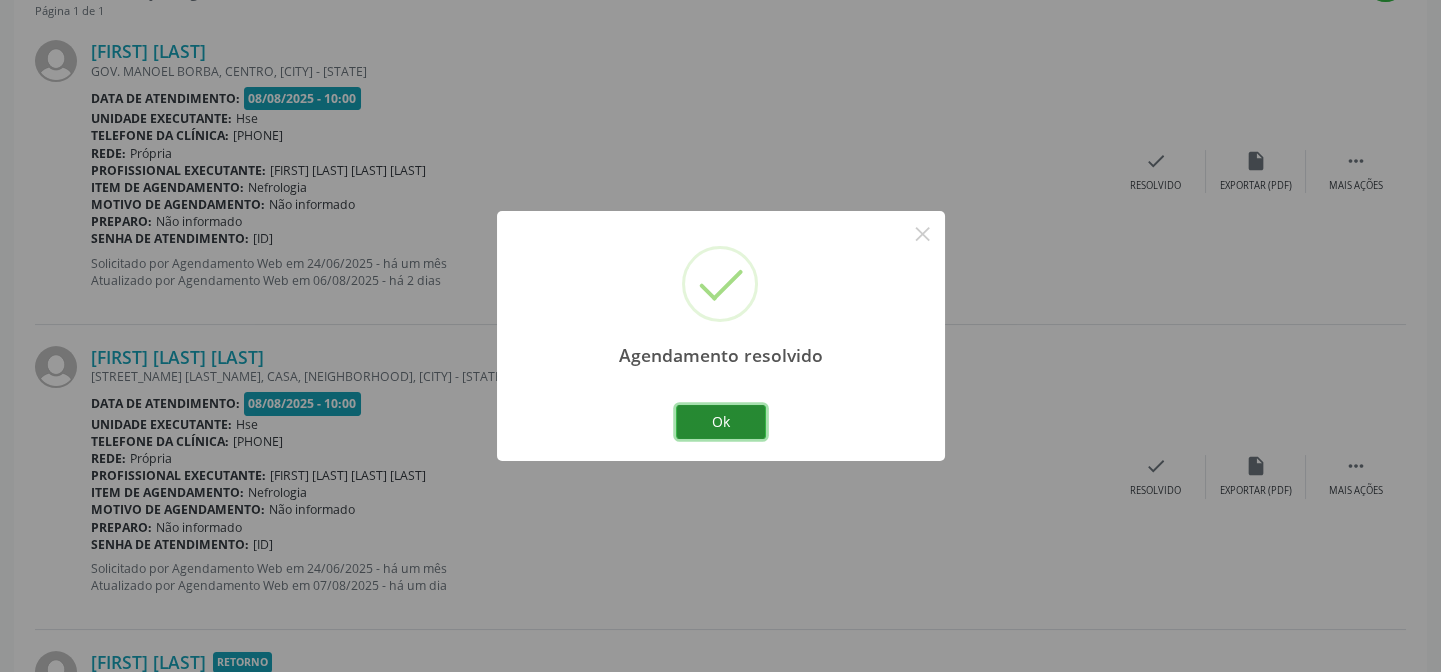 click on "Ok" at bounding box center (721, 422) 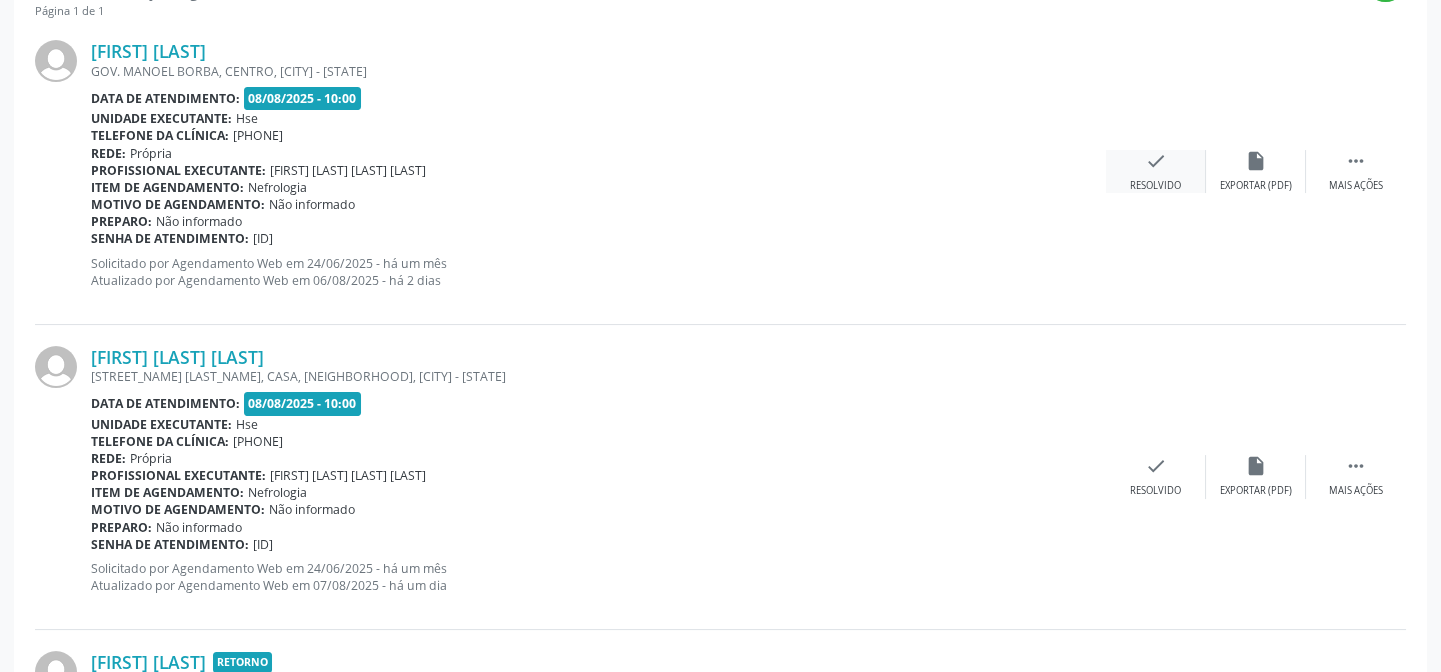 click on "check
Resolvido" at bounding box center (1156, 171) 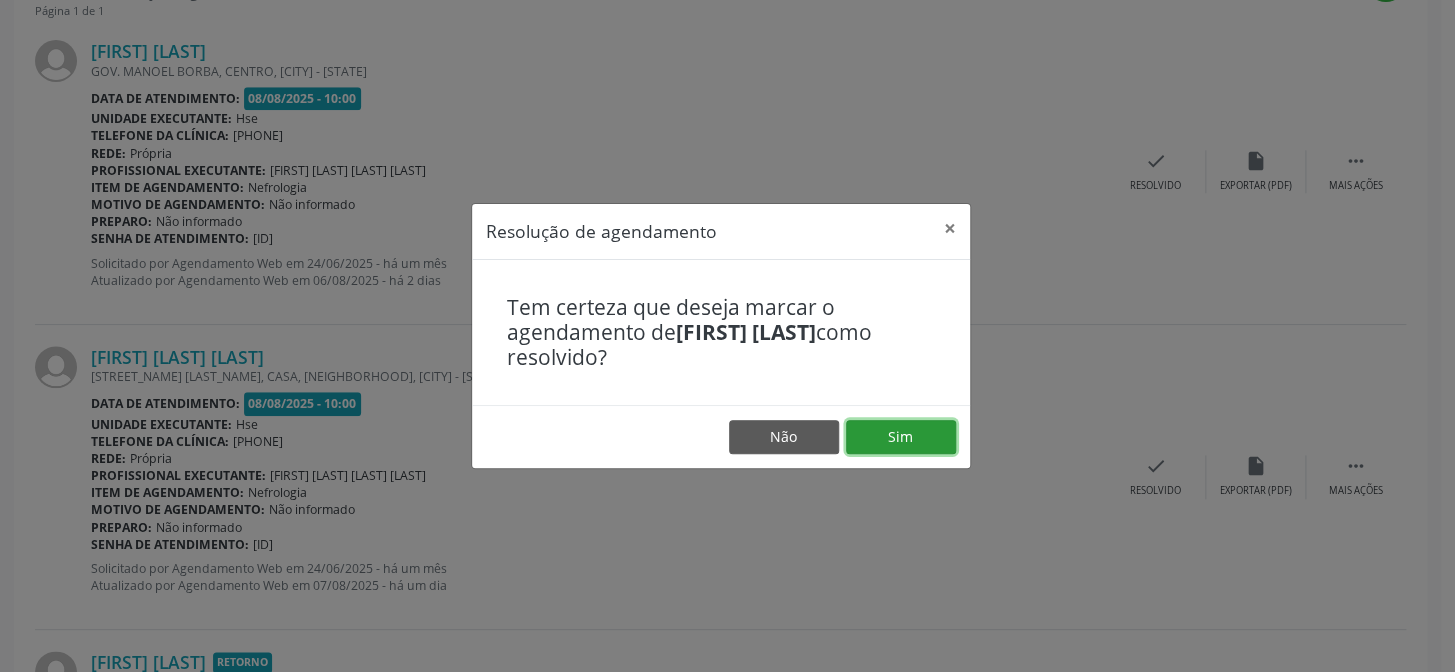 click on "Sim" at bounding box center [901, 437] 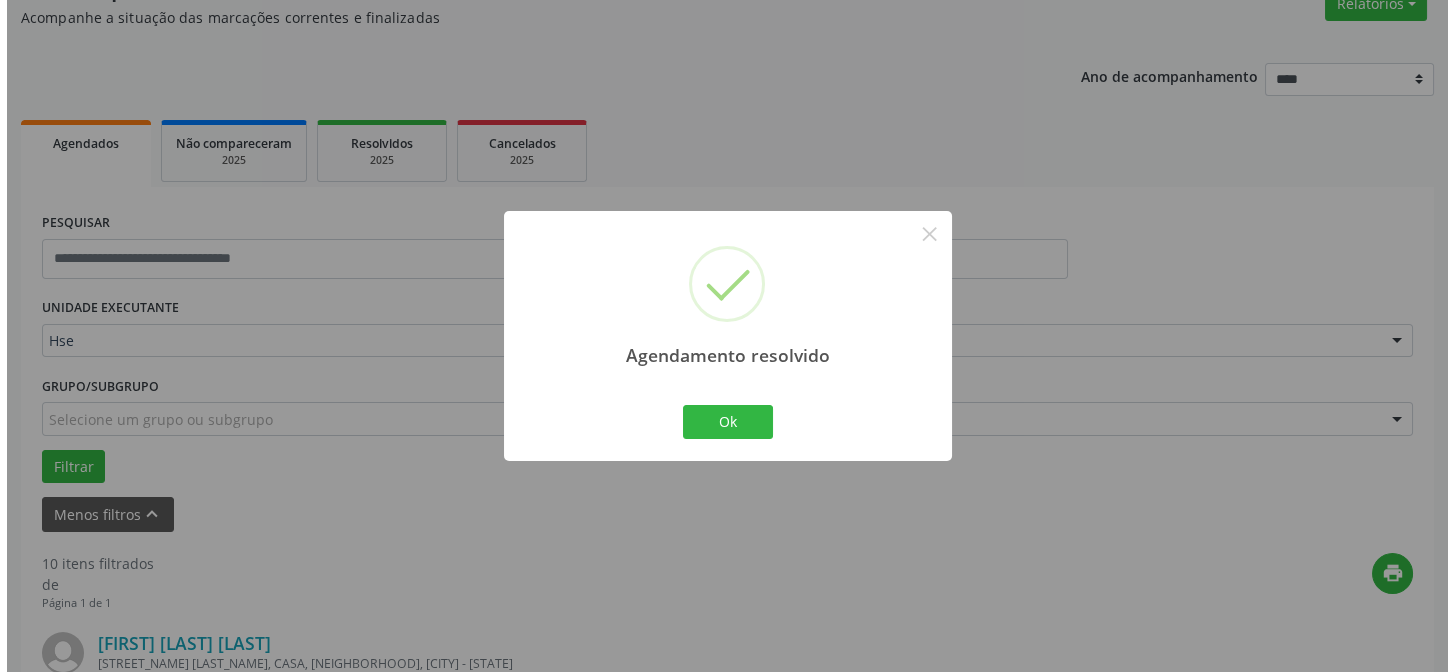 scroll, scrollTop: 771, scrollLeft: 0, axis: vertical 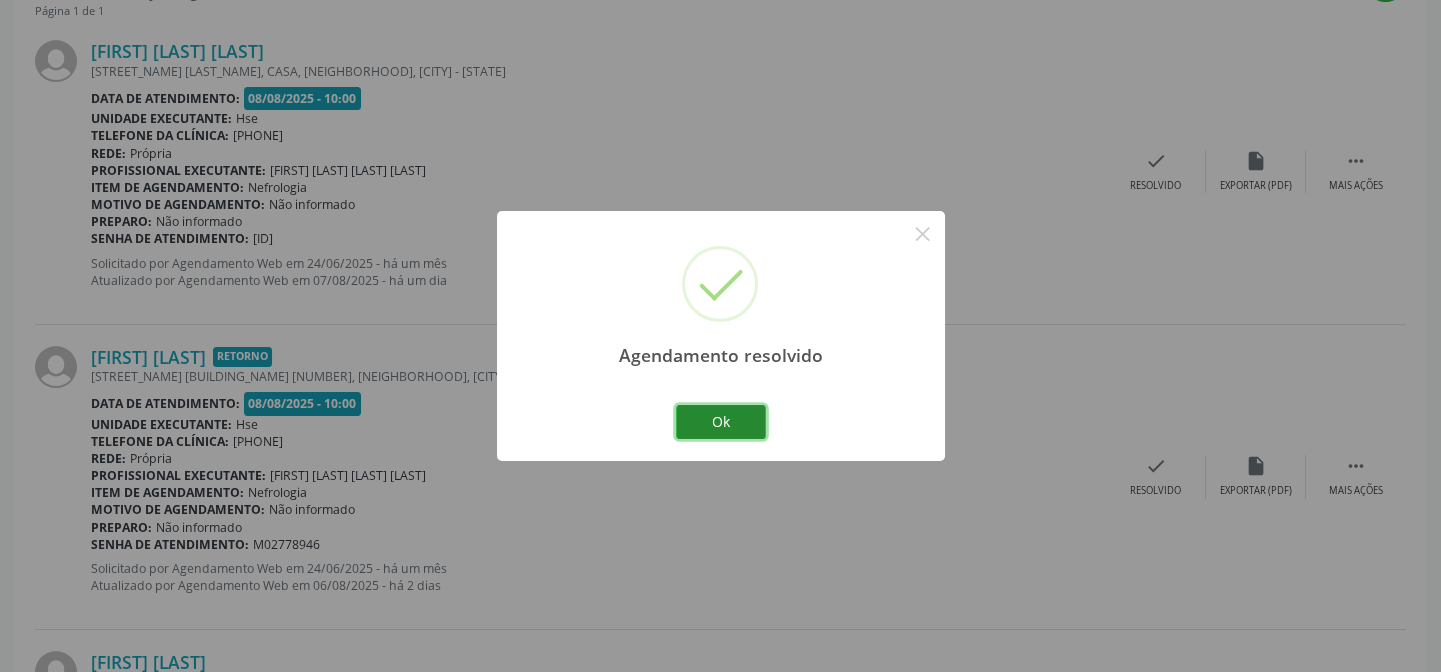 click on "Ok" at bounding box center [721, 422] 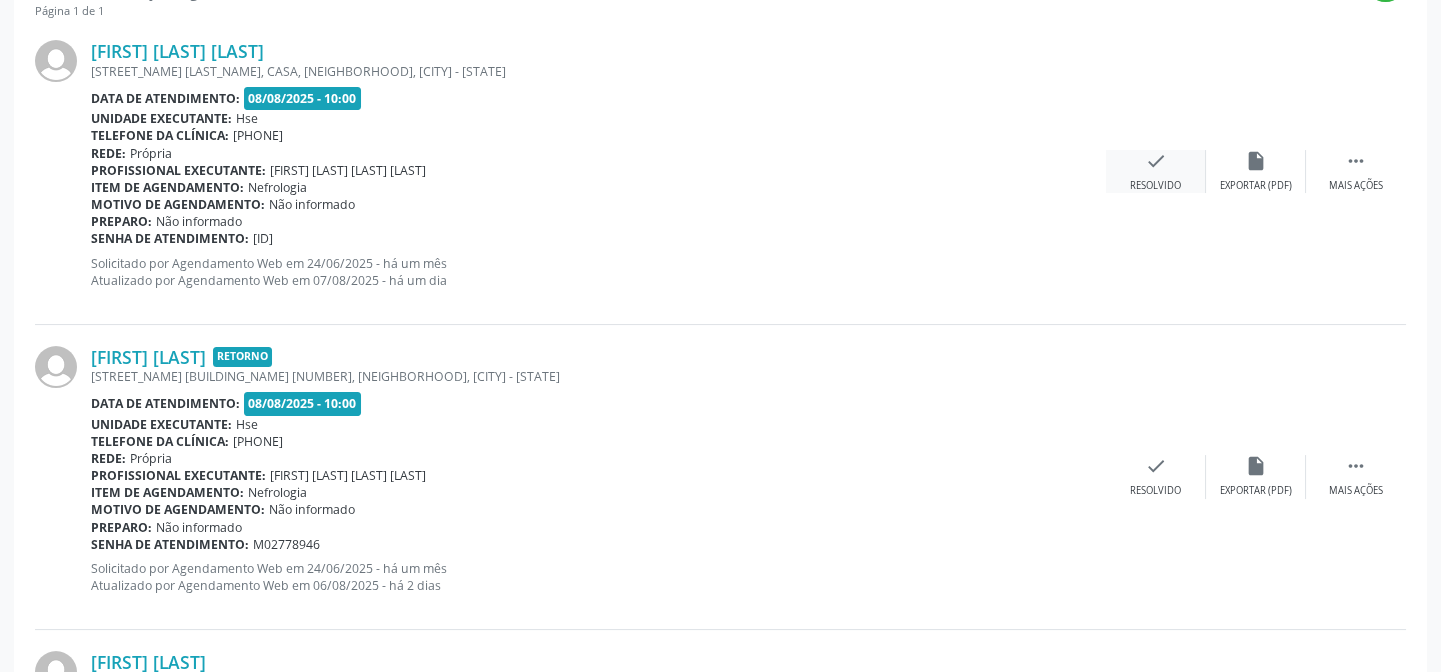 click on "check" at bounding box center (1156, 161) 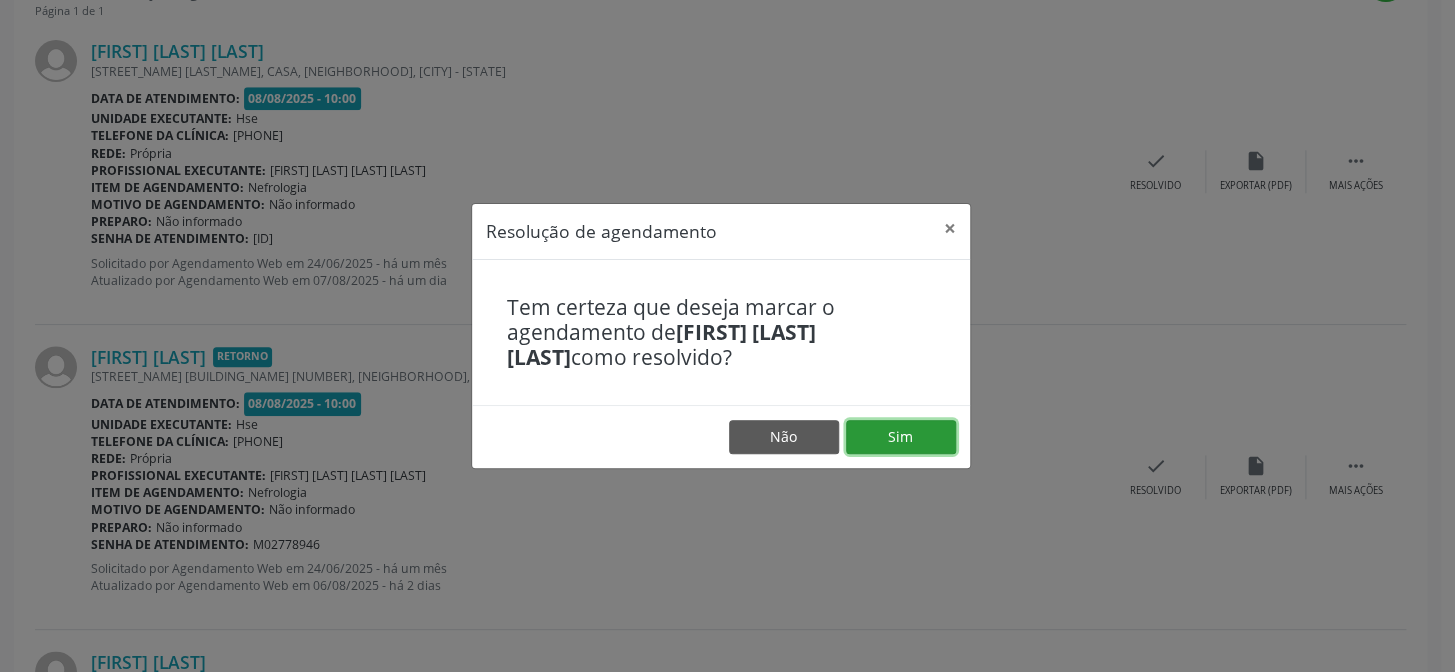 click on "Sim" at bounding box center [901, 437] 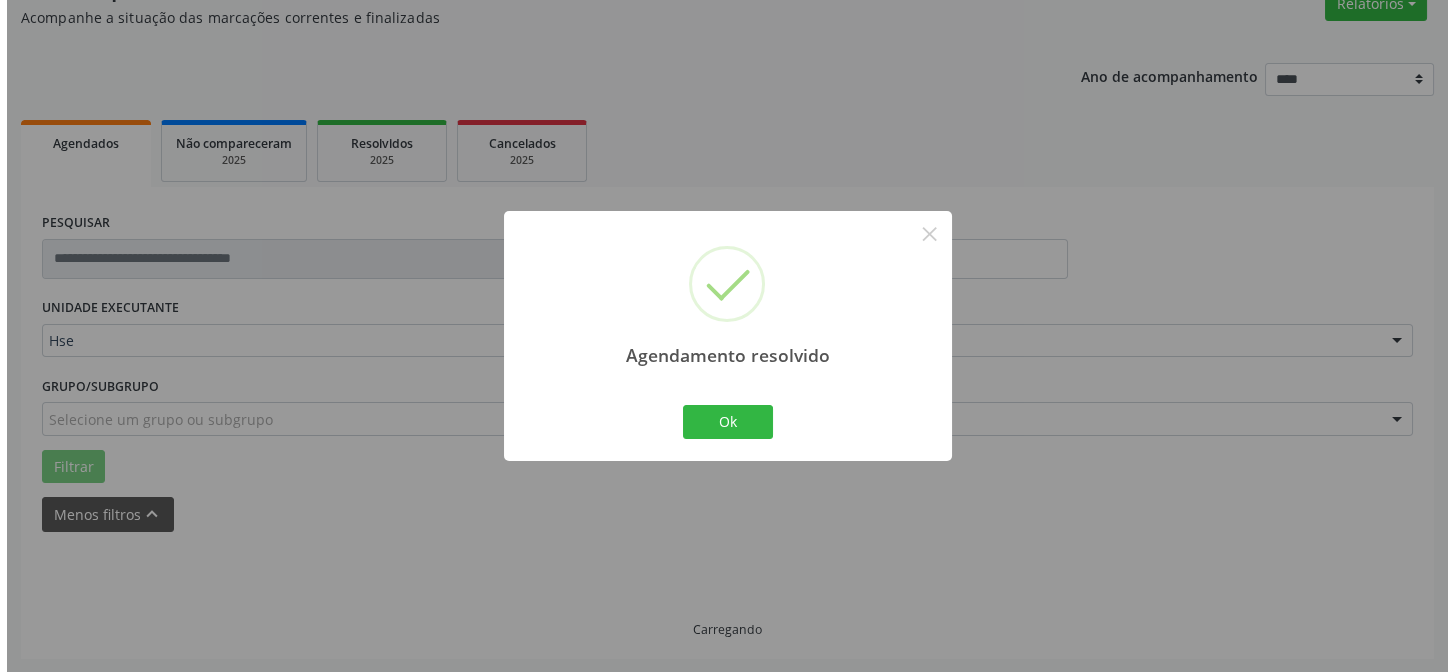 scroll, scrollTop: 771, scrollLeft: 0, axis: vertical 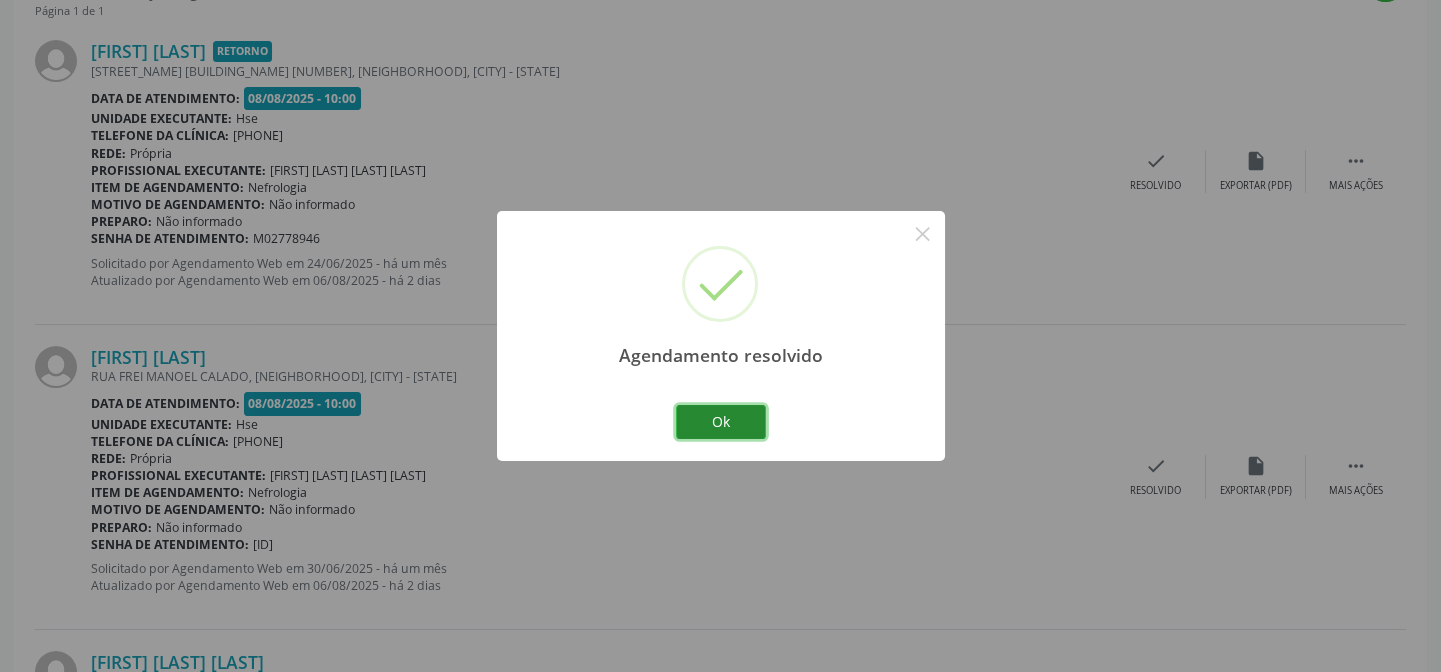 click on "Ok" at bounding box center (721, 422) 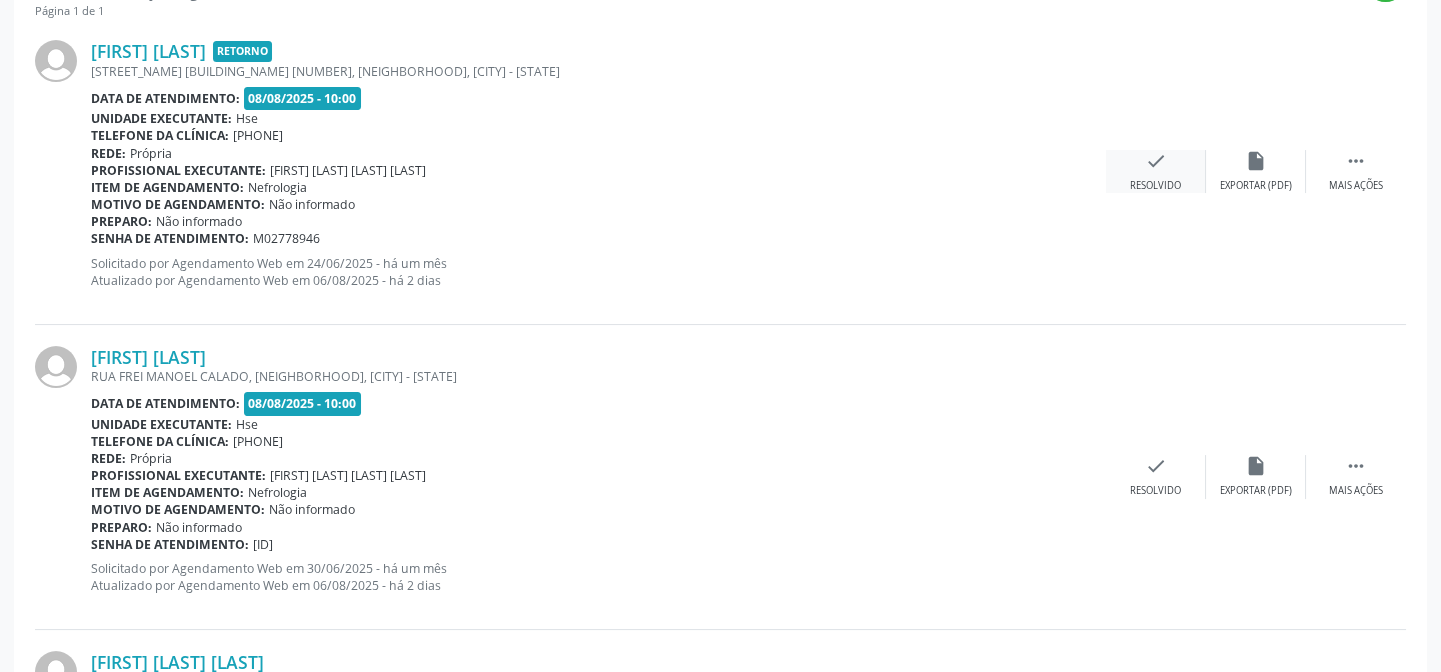 click on "check
Resolvido" at bounding box center [1156, 171] 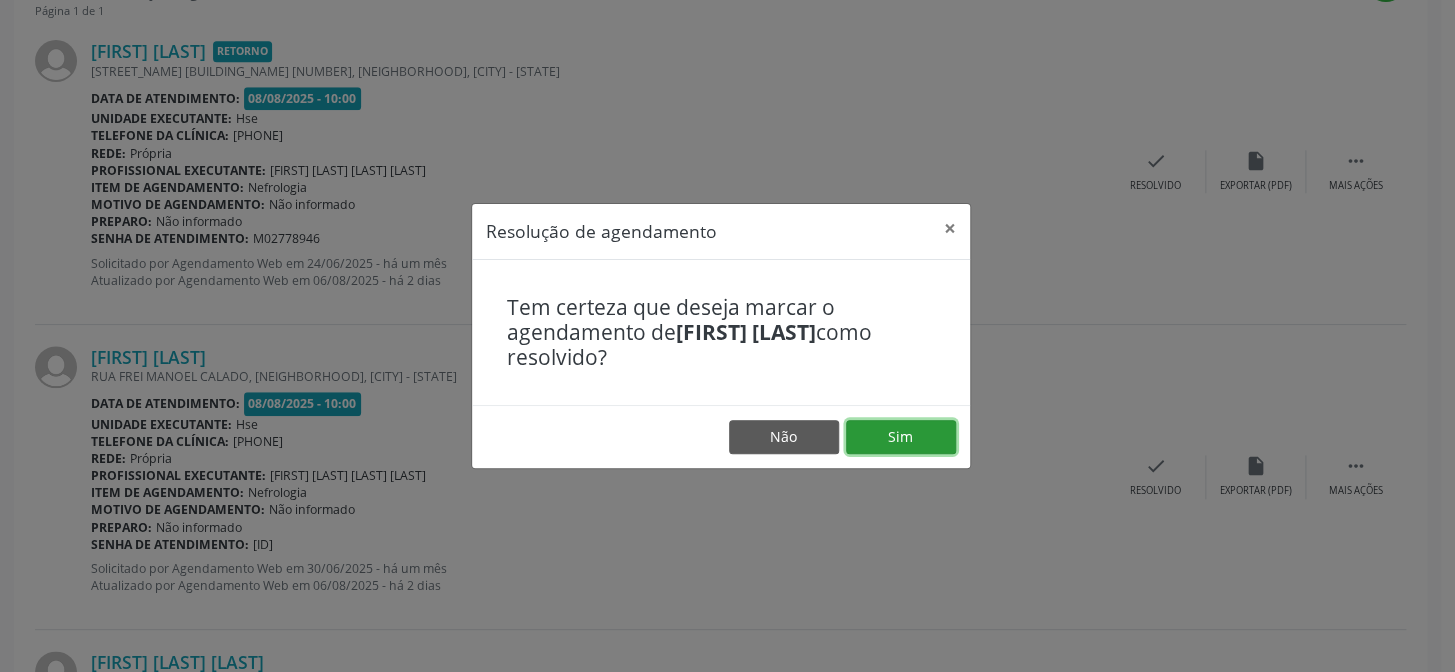 click on "Sim" at bounding box center (901, 437) 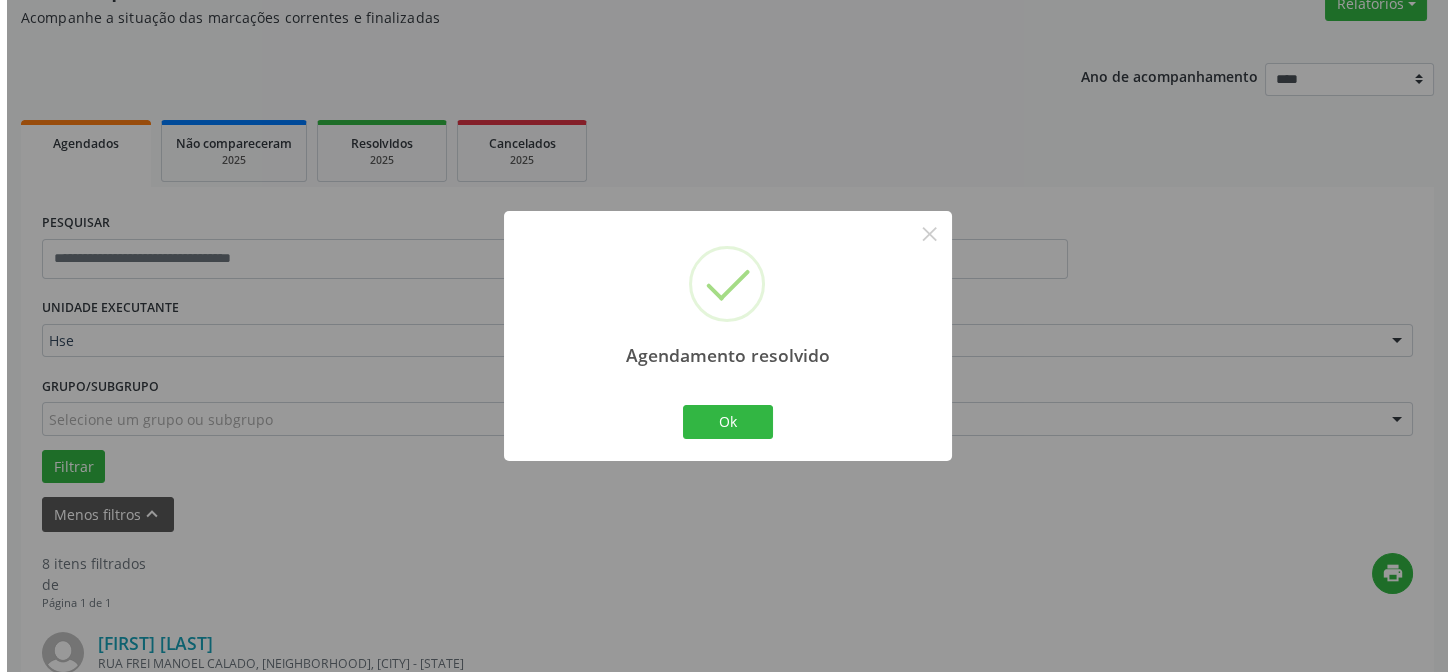 scroll, scrollTop: 771, scrollLeft: 0, axis: vertical 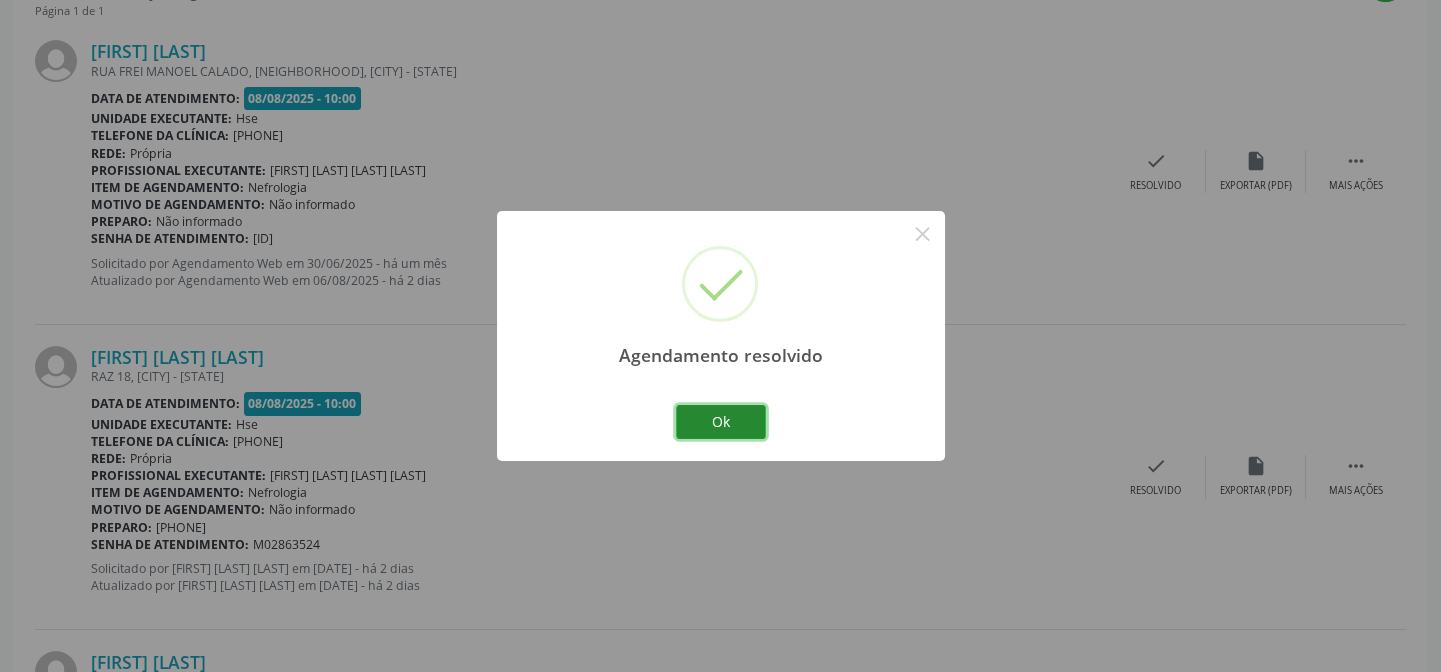 click on "Ok" at bounding box center (721, 422) 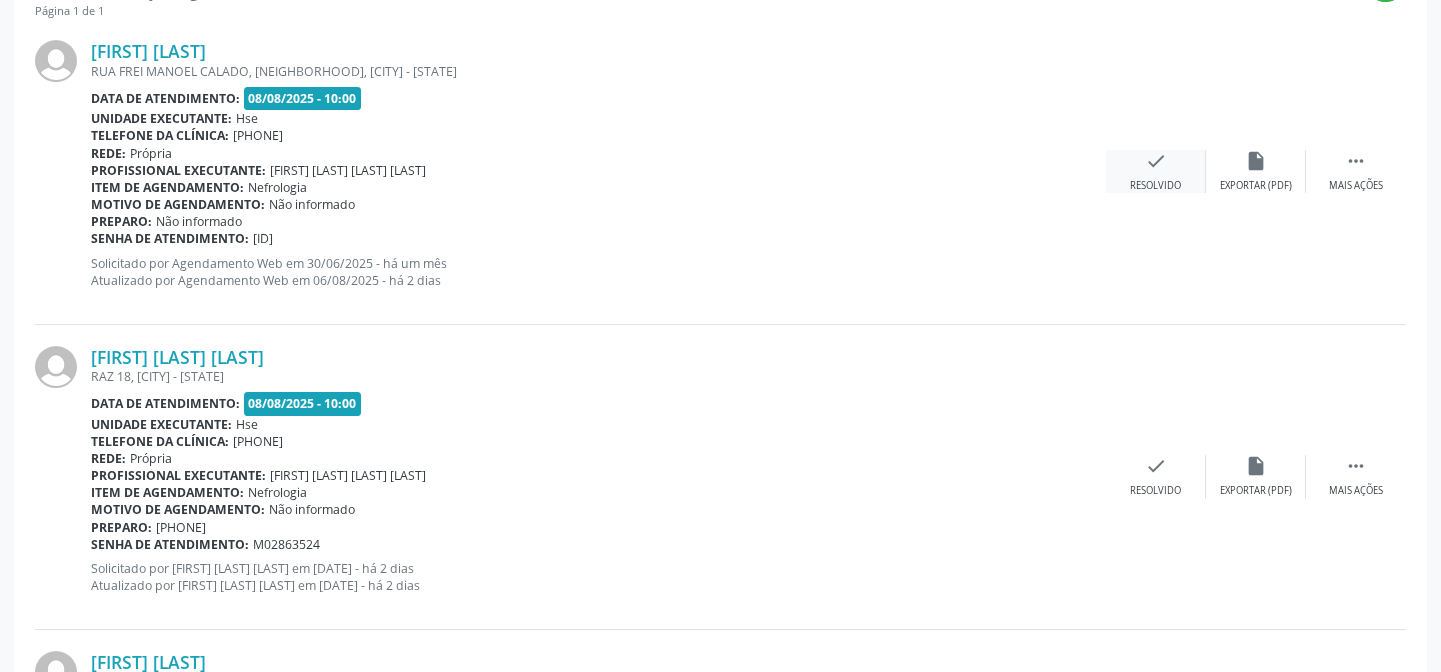 click on "check" at bounding box center (1156, 161) 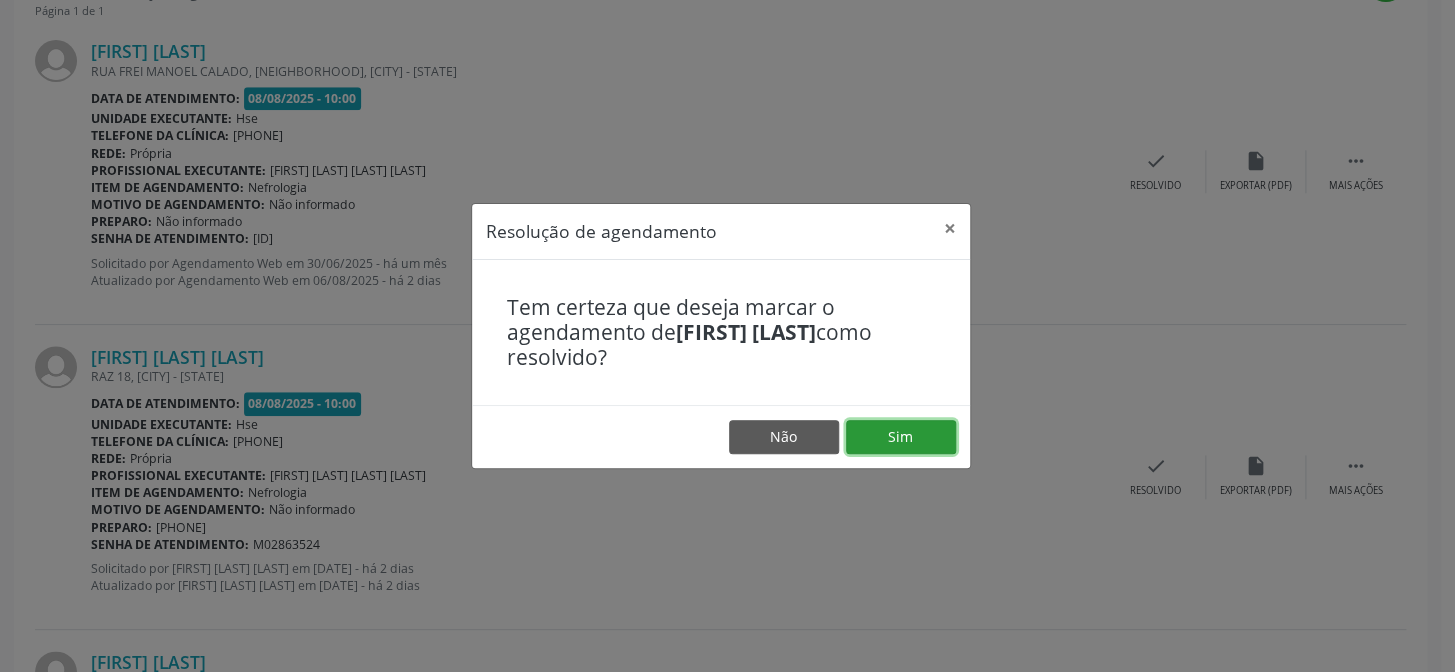 click on "Sim" at bounding box center (901, 437) 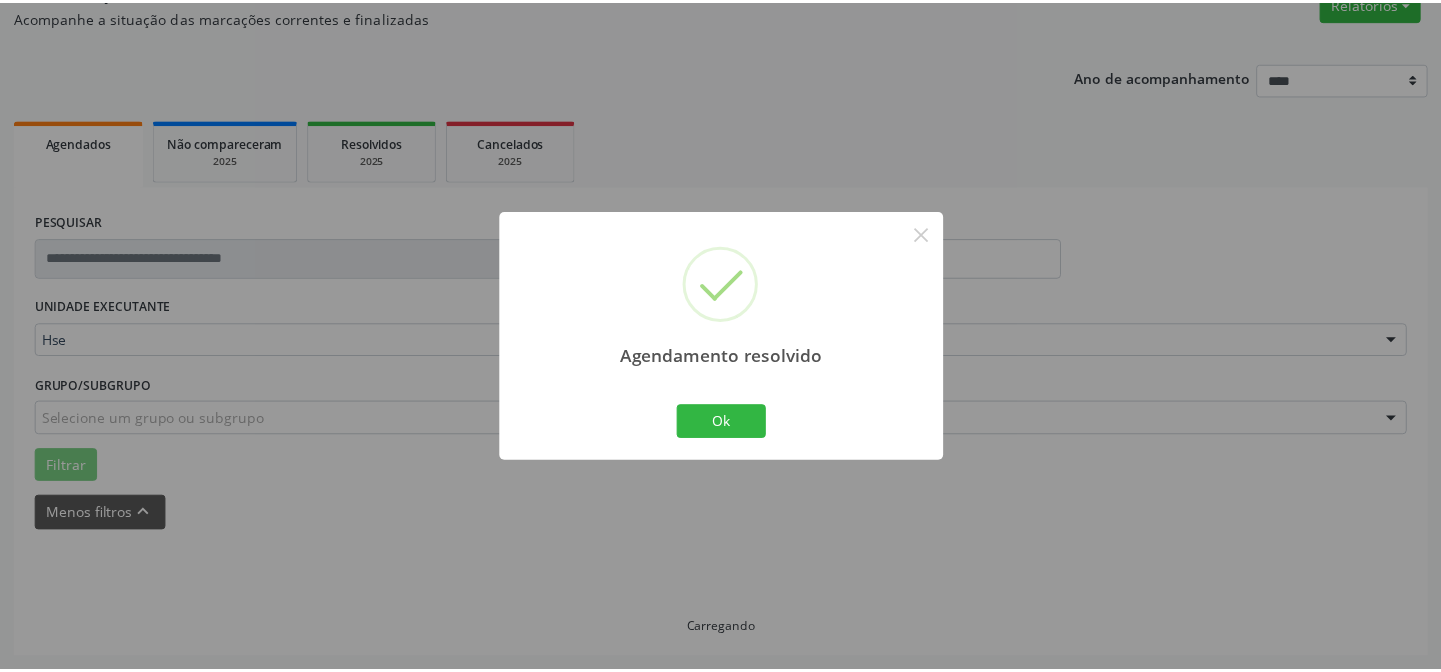 scroll, scrollTop: 179, scrollLeft: 0, axis: vertical 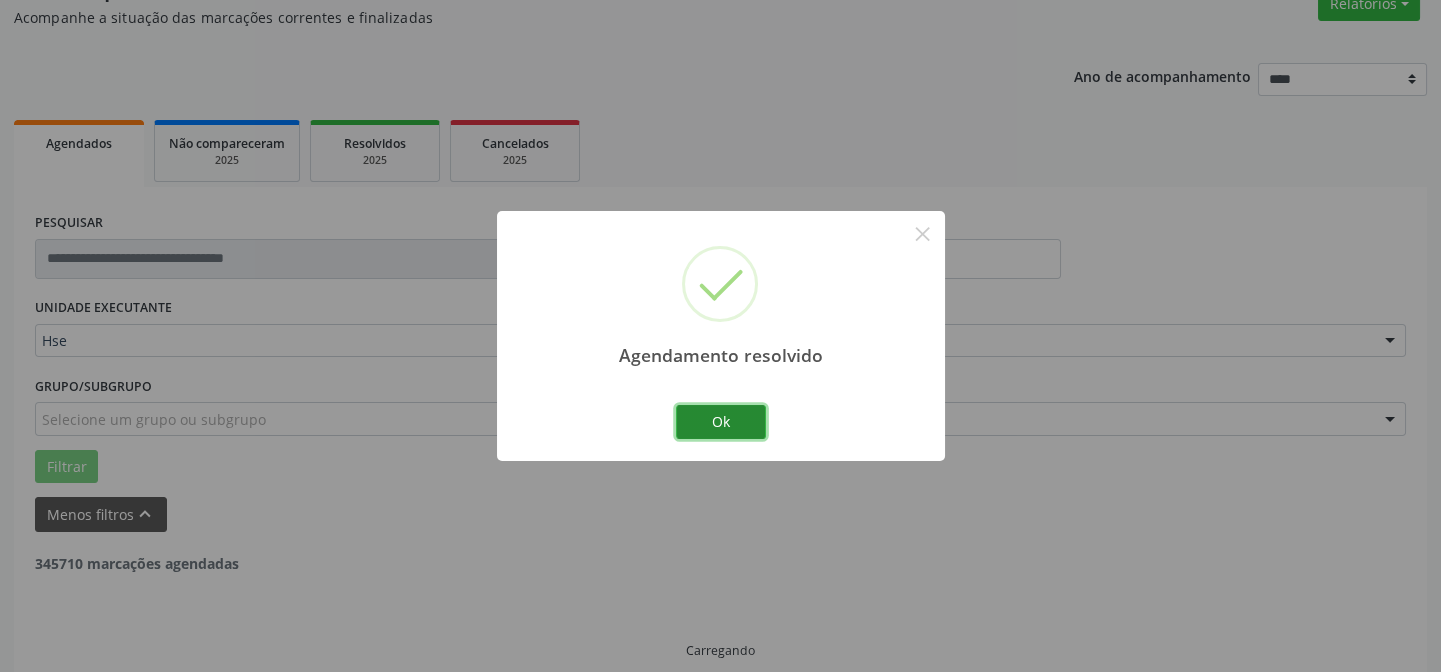 click on "Ok" at bounding box center (721, 422) 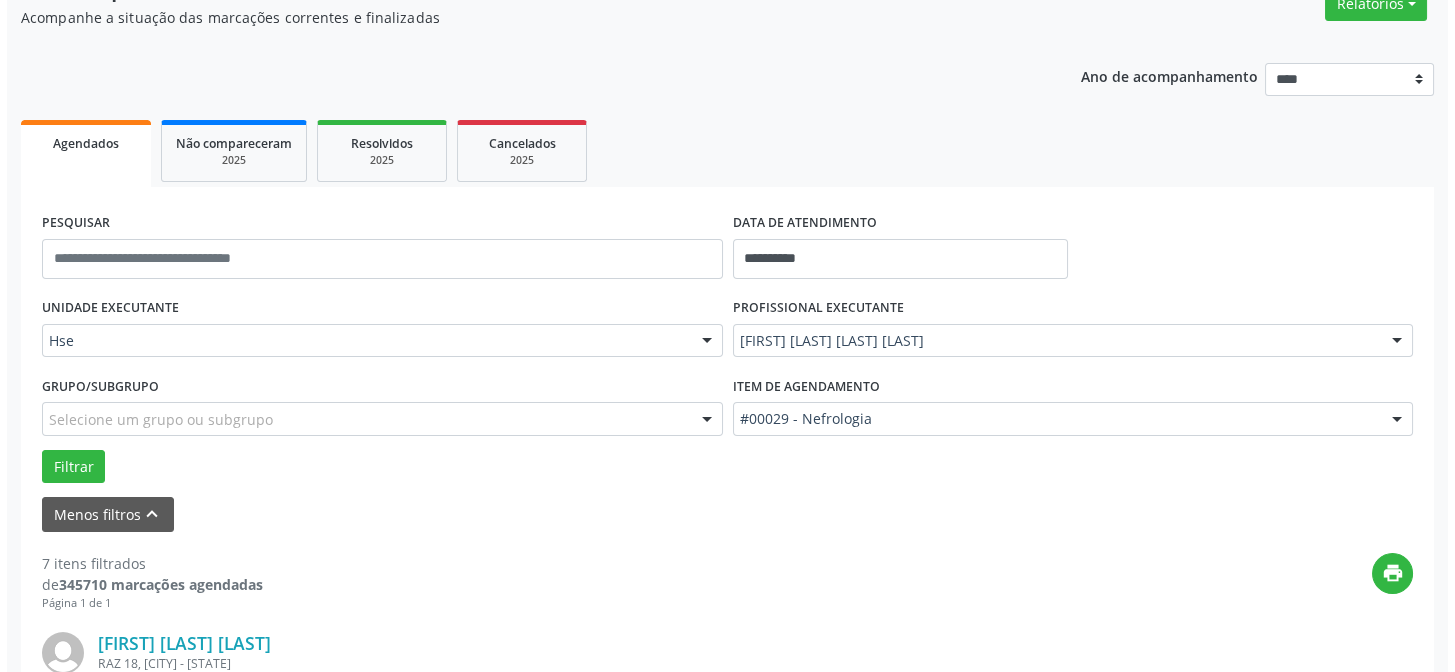 scroll, scrollTop: 360, scrollLeft: 0, axis: vertical 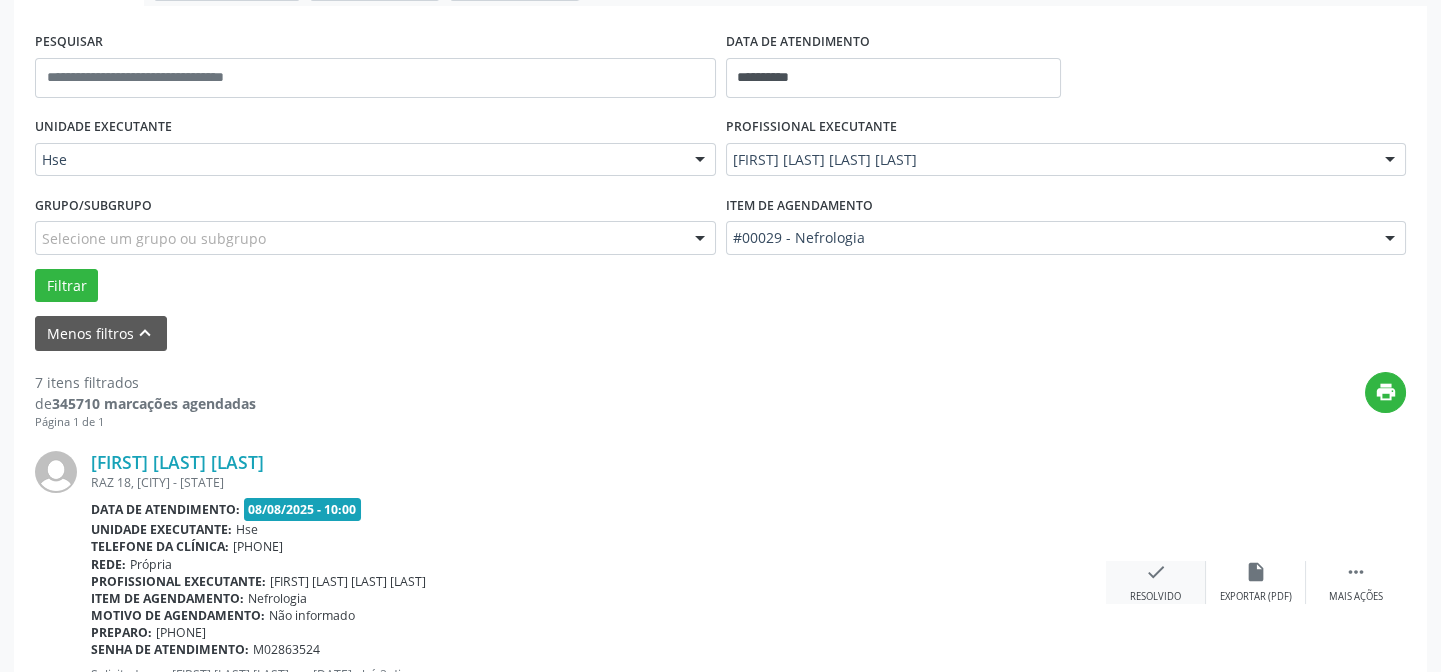 click on "check
Resolvido" at bounding box center (1156, 582) 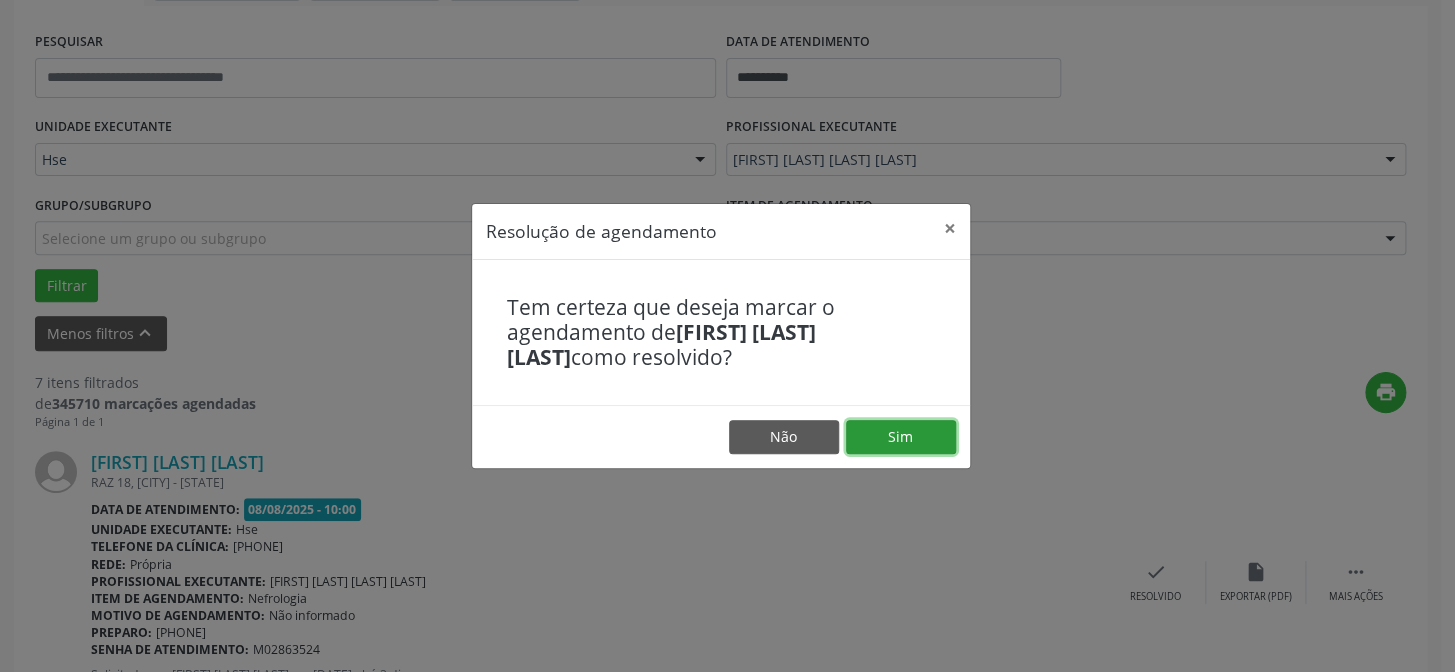 click on "Sim" at bounding box center (901, 437) 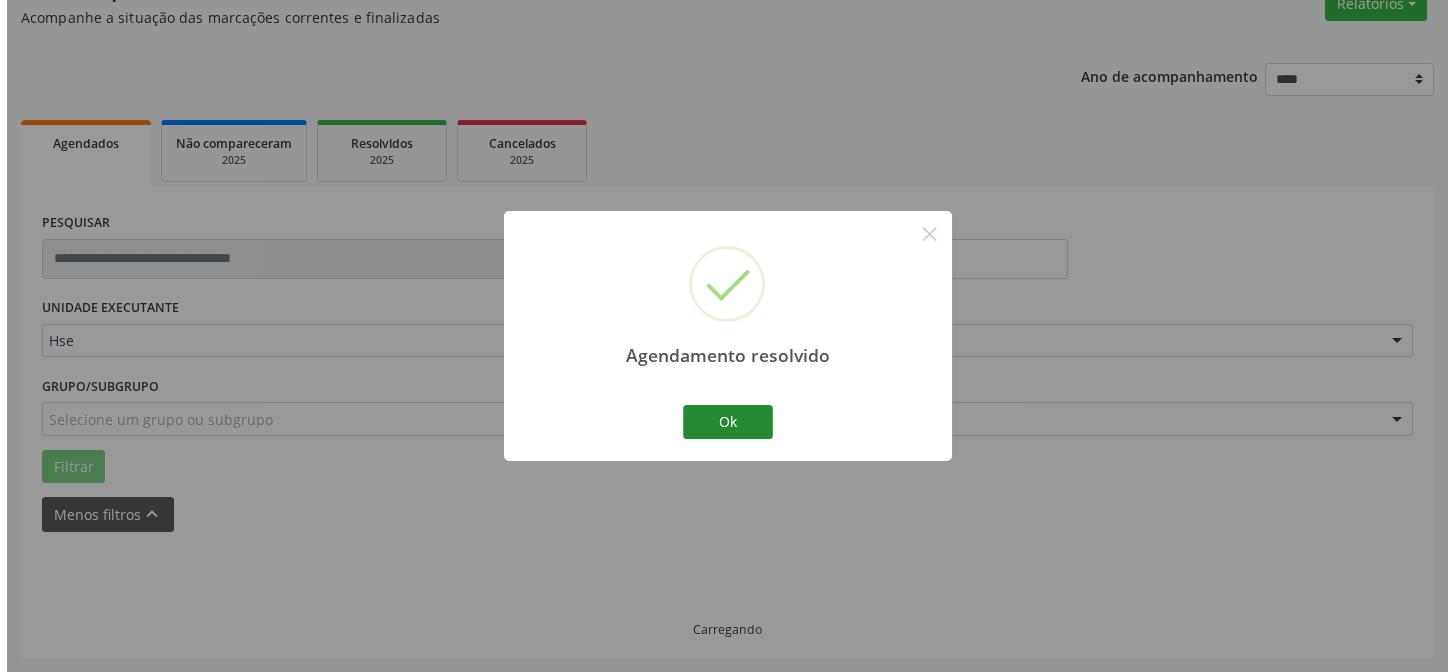 scroll, scrollTop: 360, scrollLeft: 0, axis: vertical 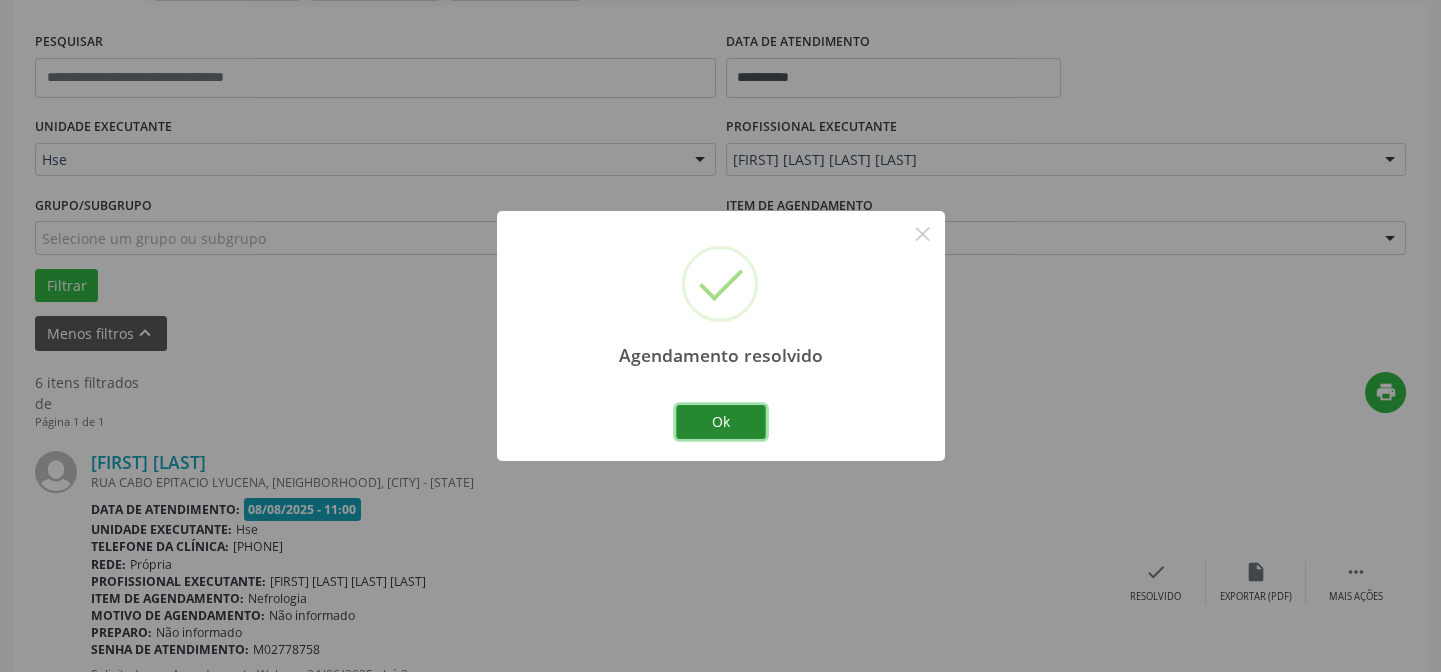 click on "Ok" at bounding box center (721, 422) 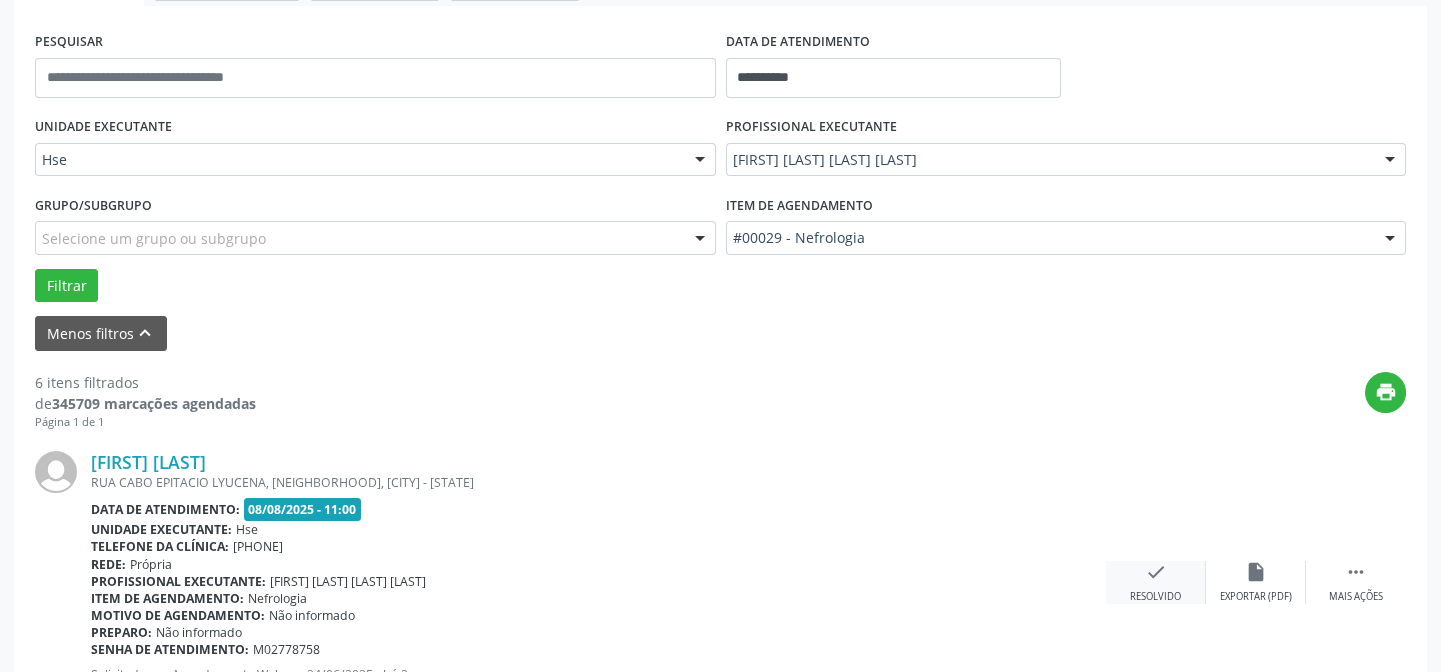 click on "Resolvido" at bounding box center [1155, 597] 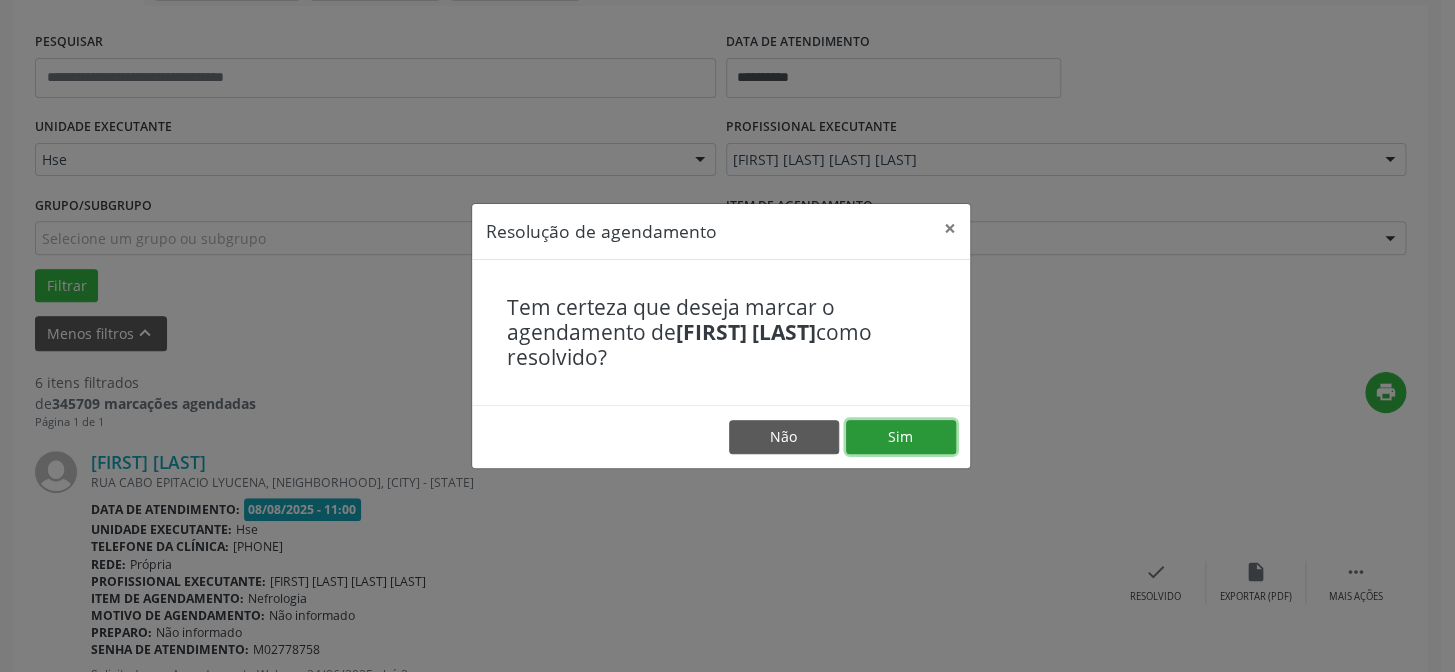 click on "Sim" at bounding box center [901, 437] 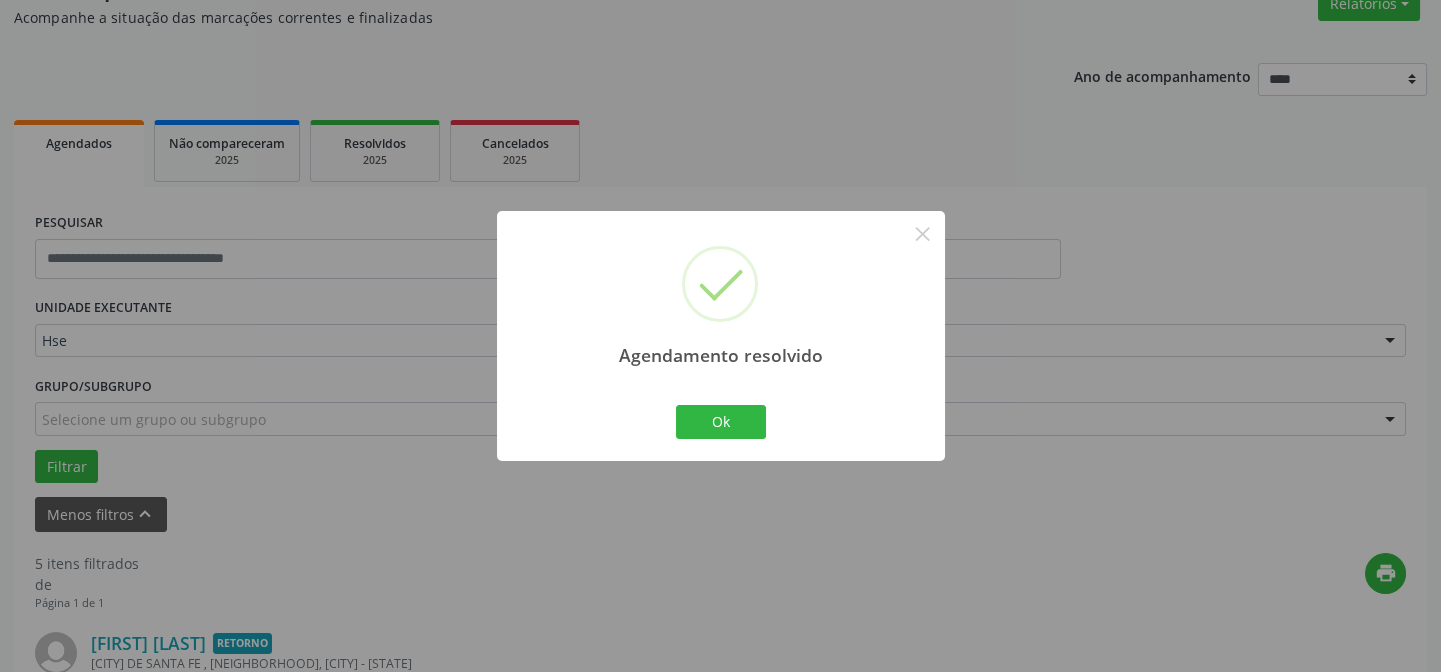 scroll, scrollTop: 360, scrollLeft: 0, axis: vertical 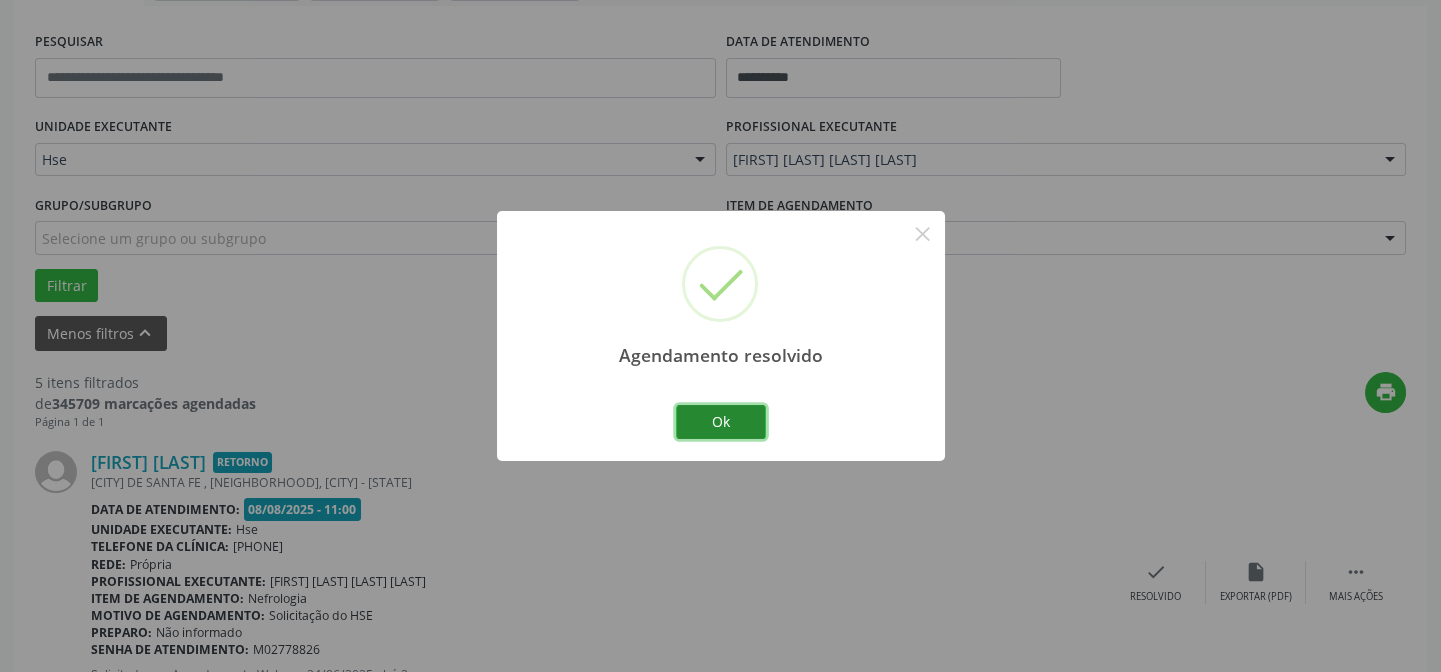 click on "Ok" at bounding box center (721, 422) 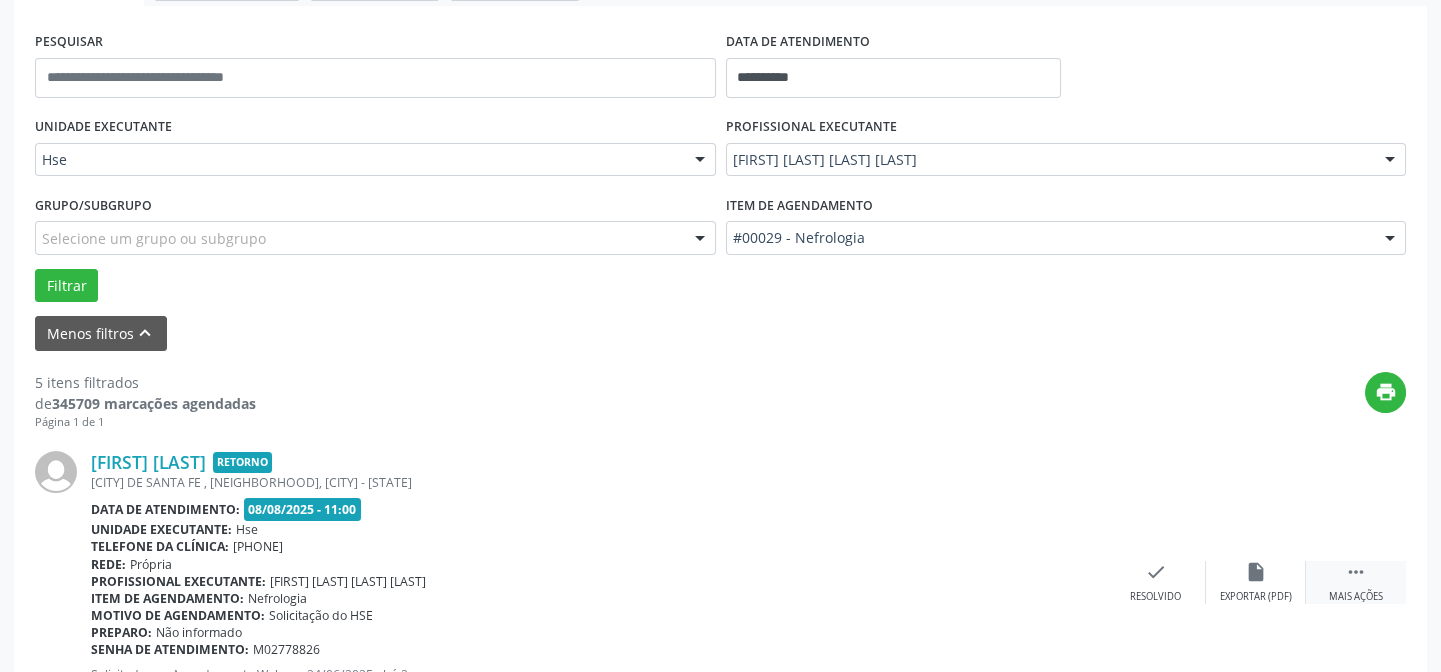click on "" at bounding box center (1356, 572) 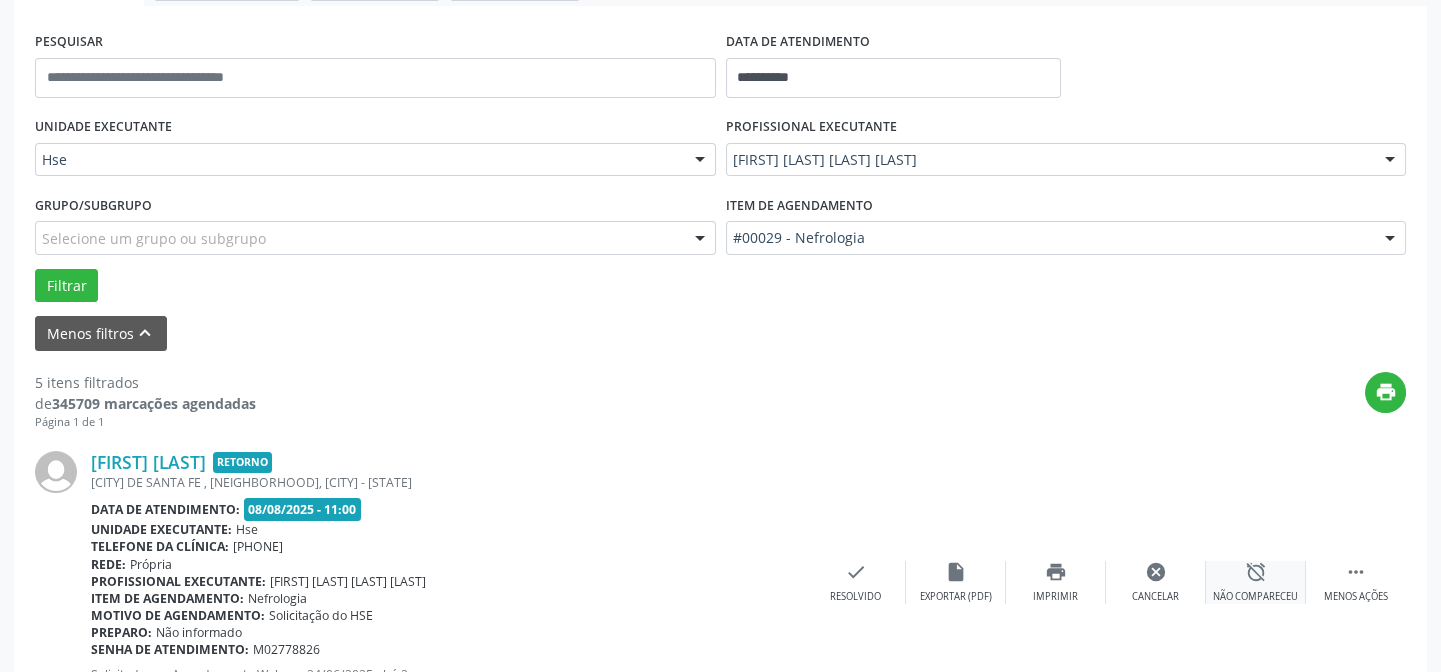 click on "alarm_off
Não compareceu" at bounding box center (1256, 582) 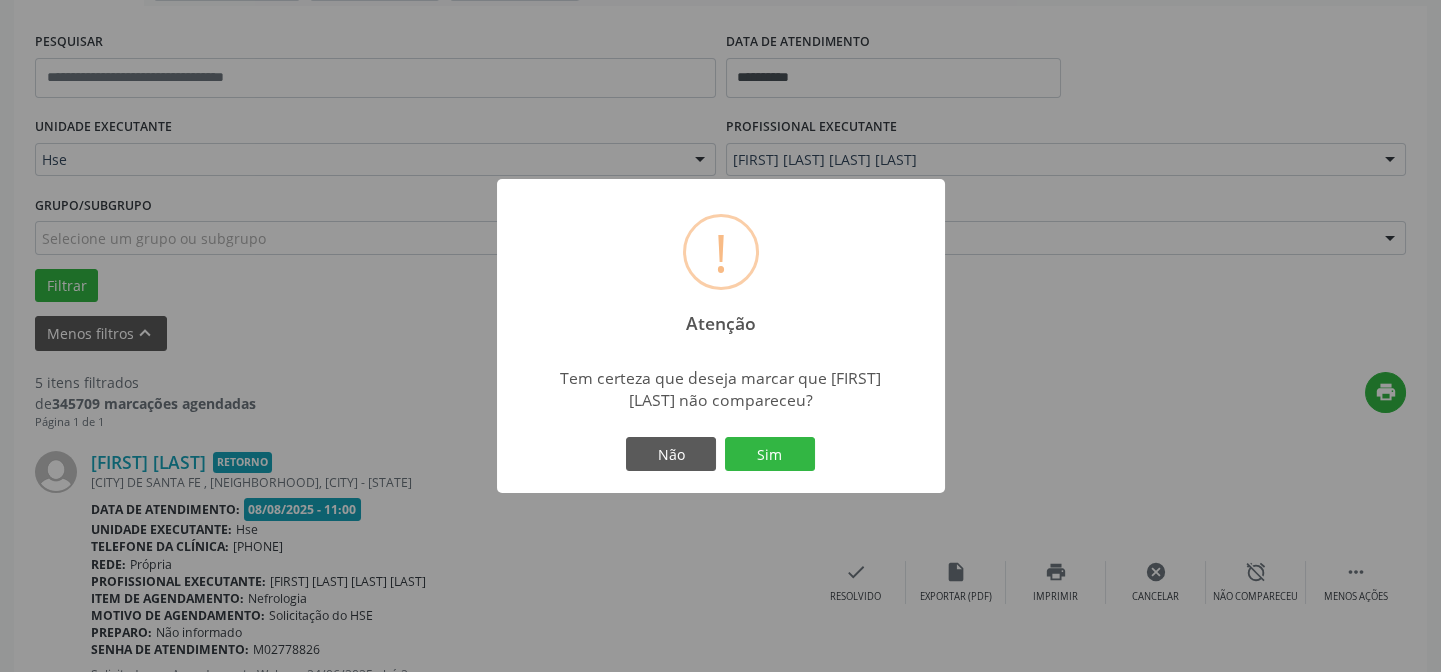 scroll, scrollTop: 542, scrollLeft: 0, axis: vertical 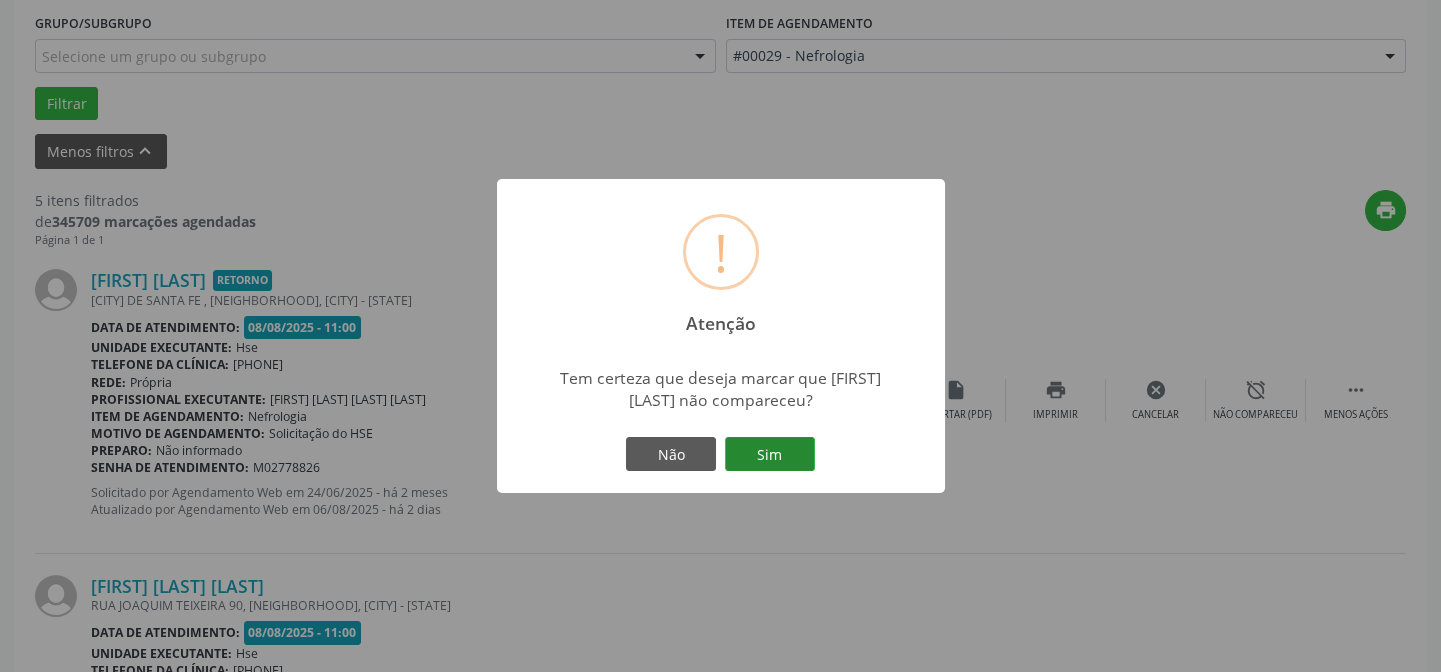 click on "Sim" at bounding box center (770, 454) 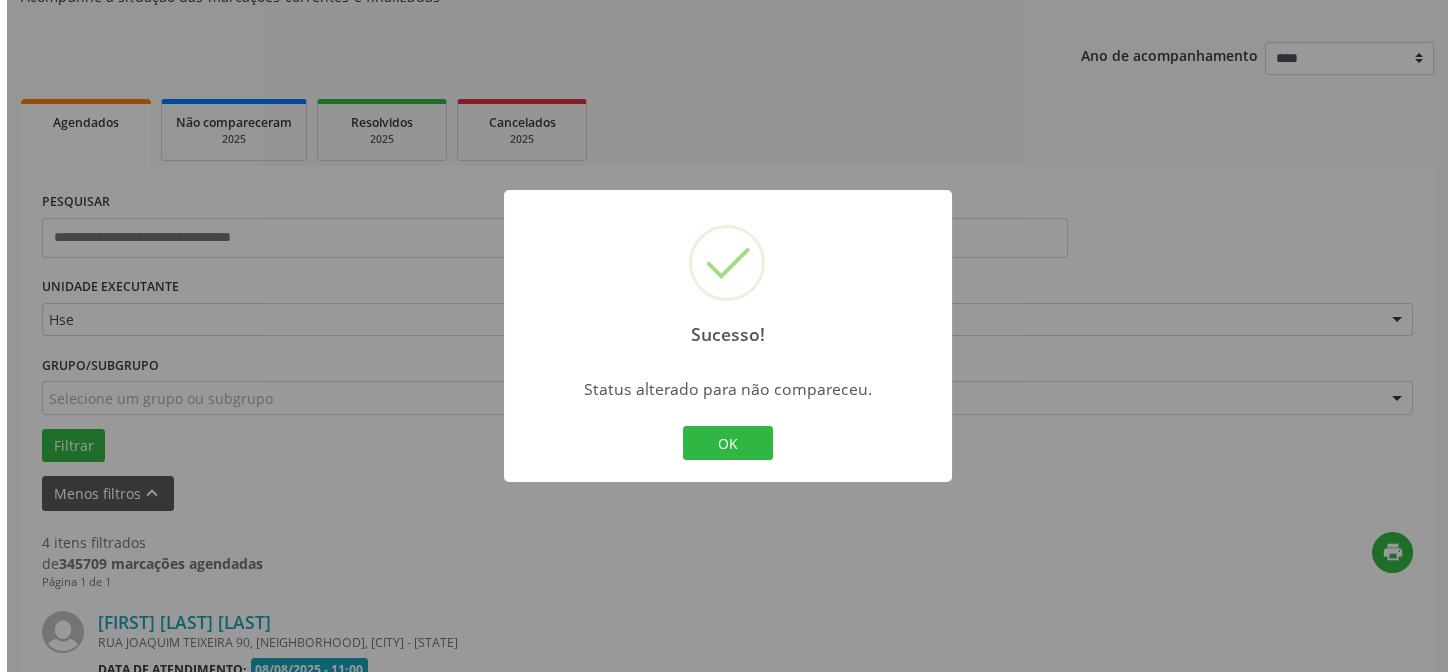 scroll, scrollTop: 542, scrollLeft: 0, axis: vertical 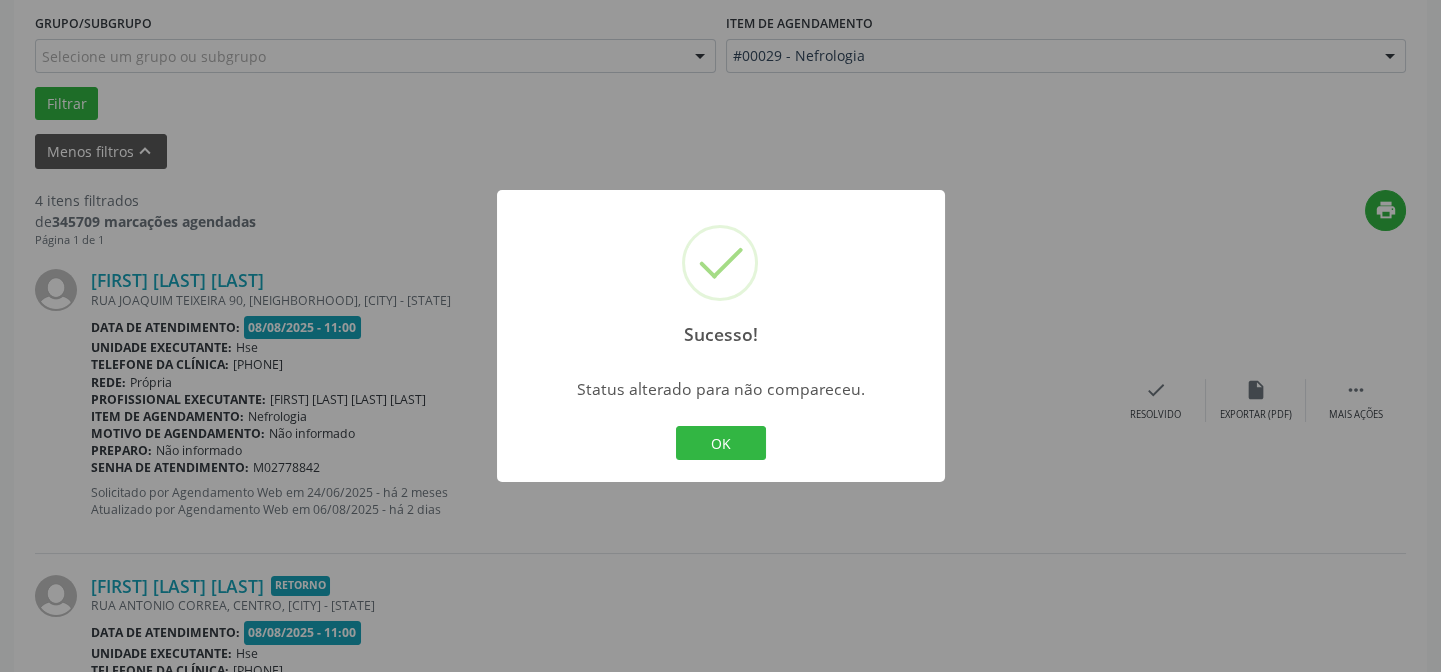 click on "OK" at bounding box center (721, 443) 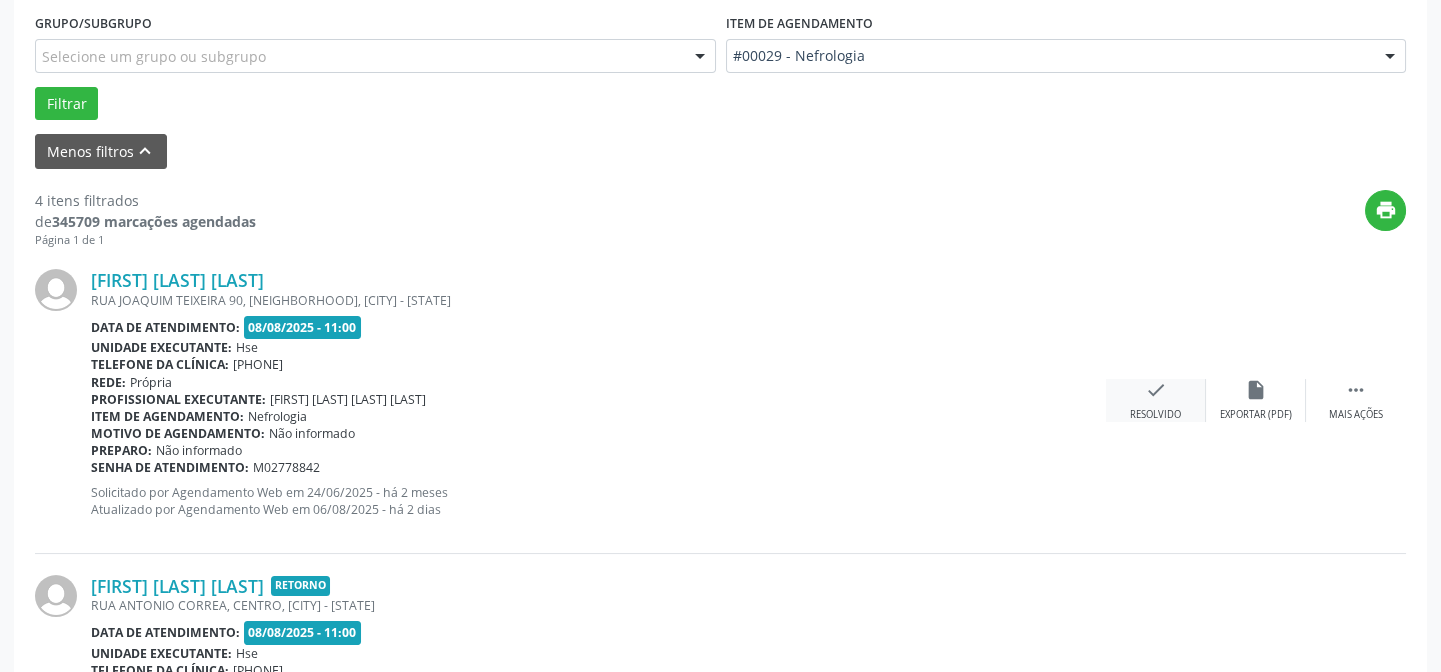 click on "check
Resolvido" at bounding box center (1156, 400) 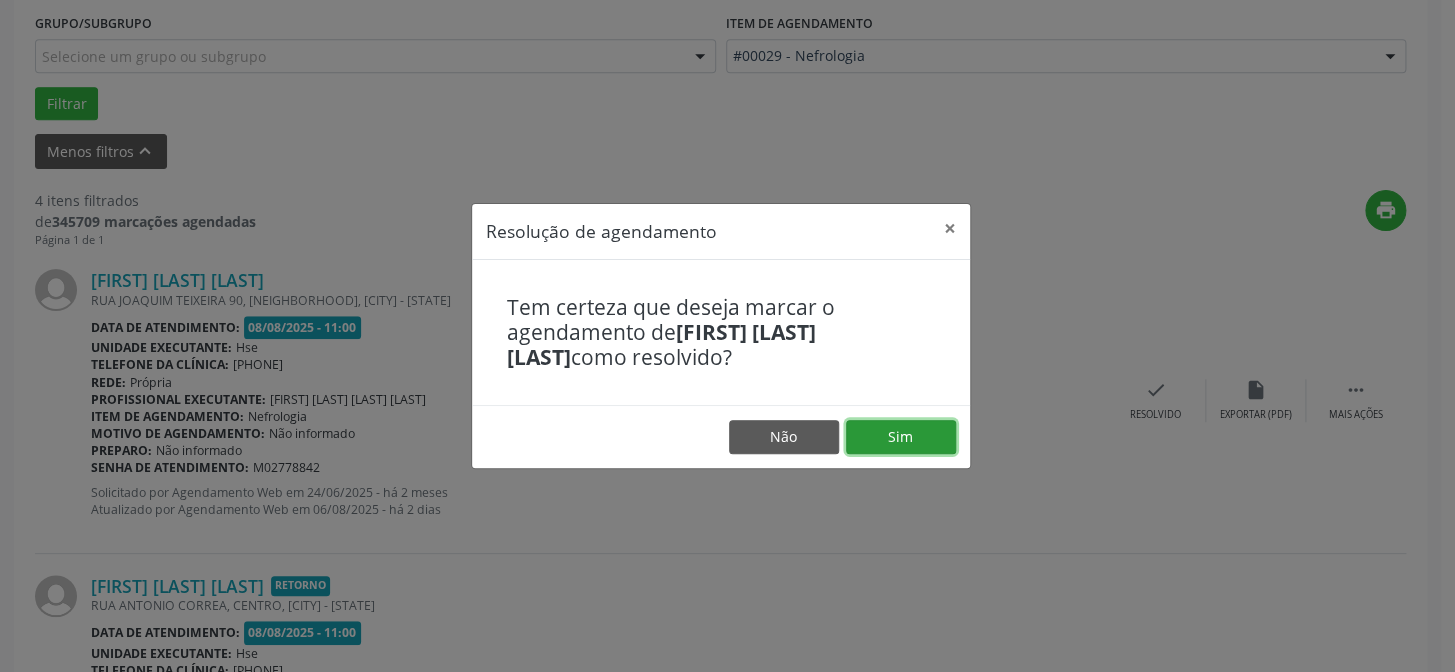 click on "Sim" at bounding box center [901, 437] 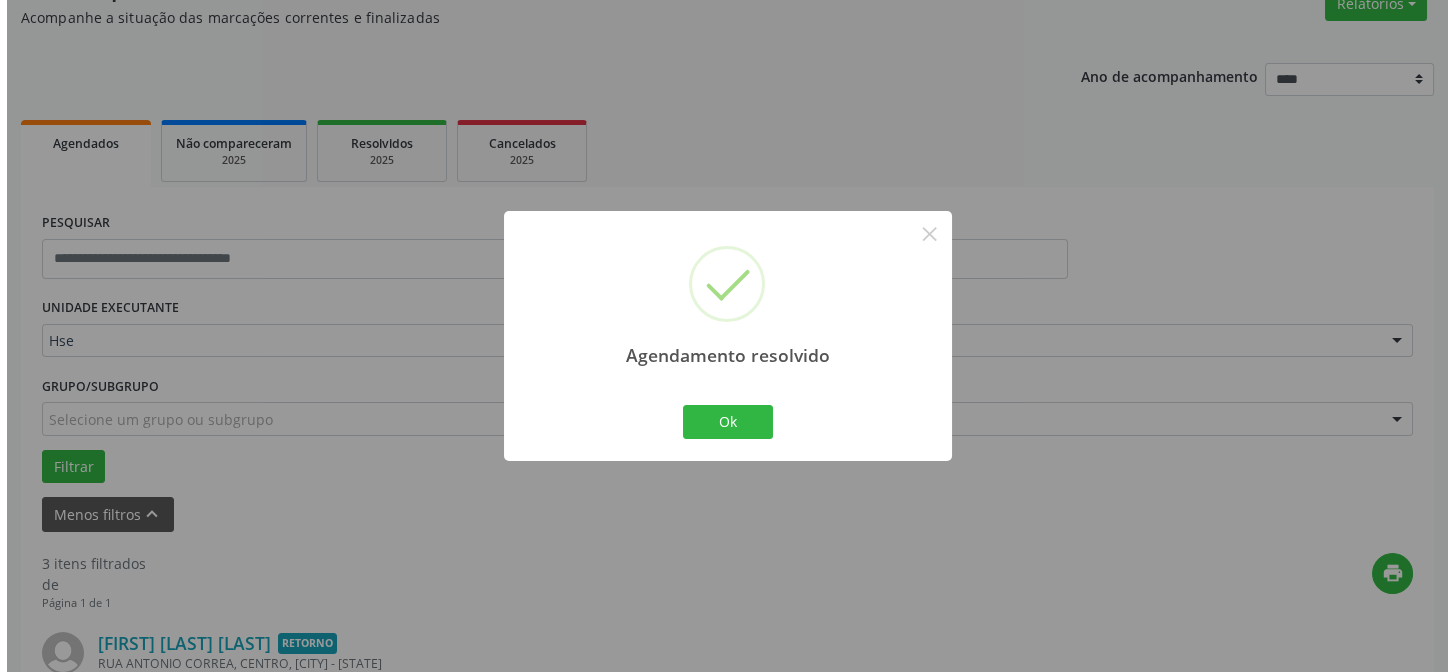 scroll, scrollTop: 542, scrollLeft: 0, axis: vertical 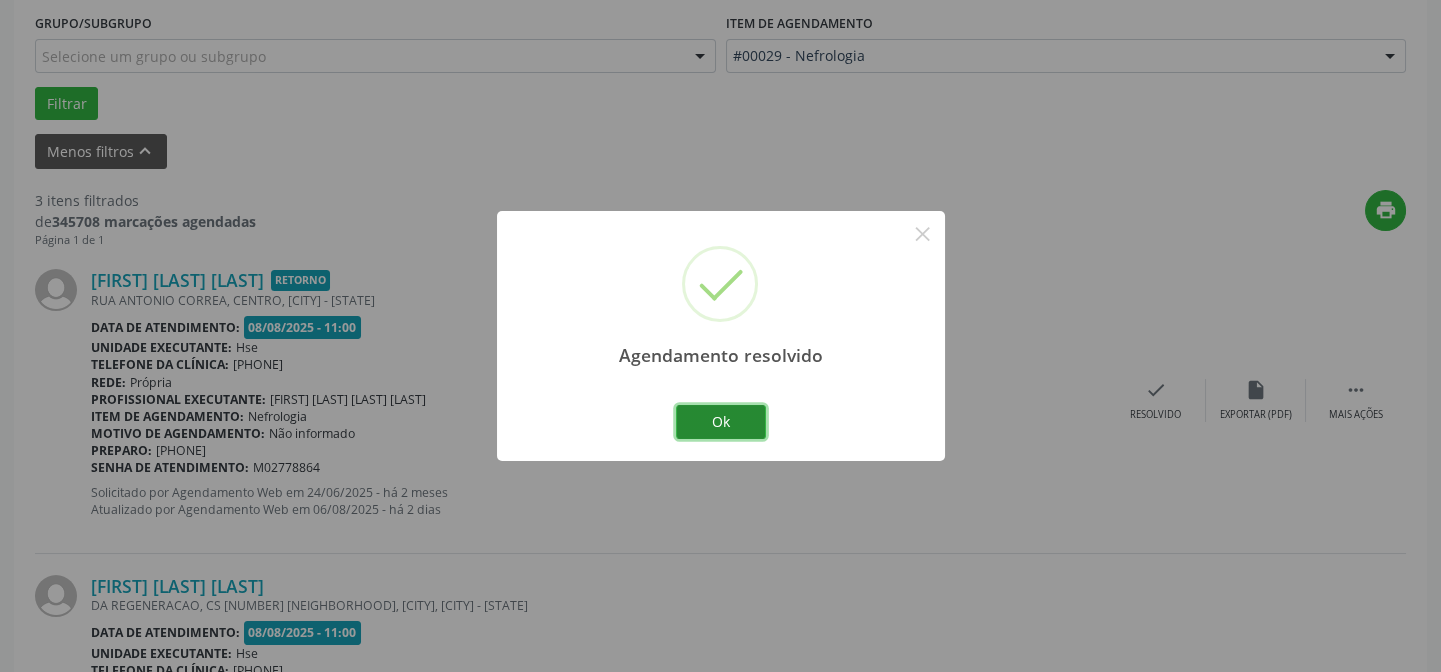 click on "Ok" at bounding box center [721, 422] 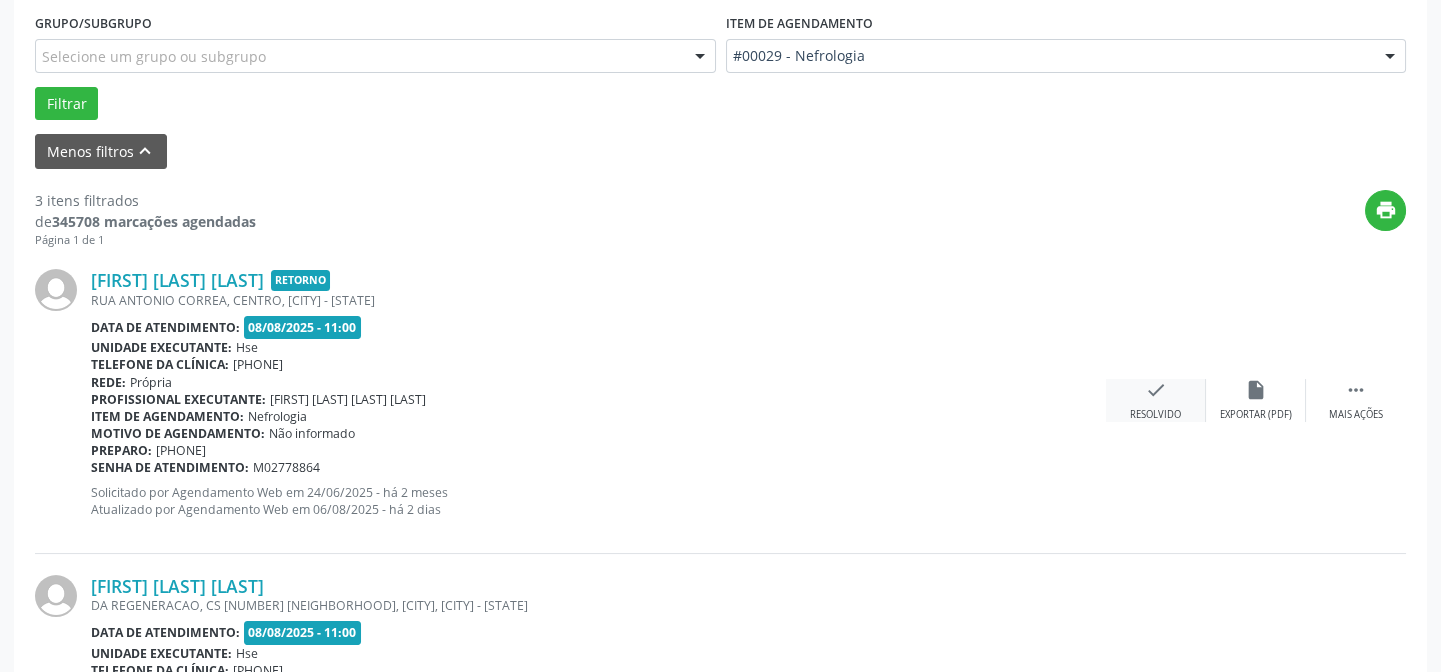 click on "check
Resolvido" at bounding box center (1156, 400) 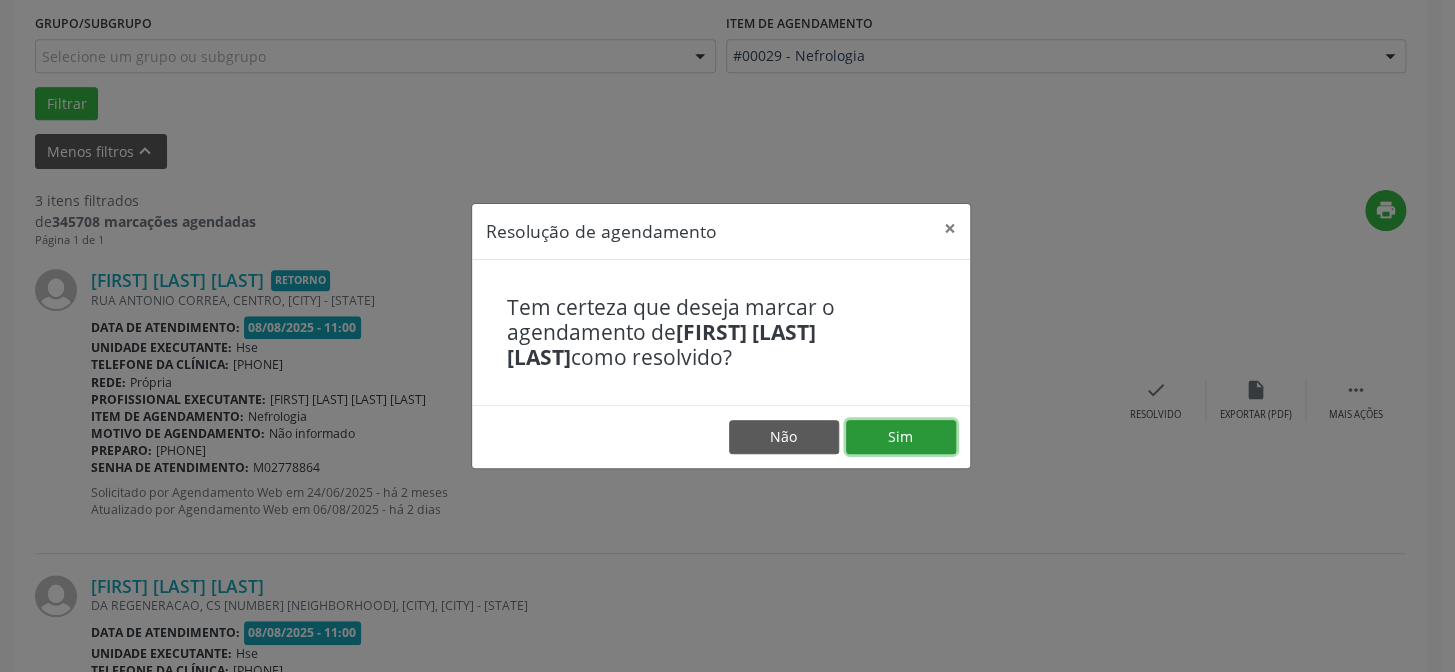click on "Sim" at bounding box center (901, 437) 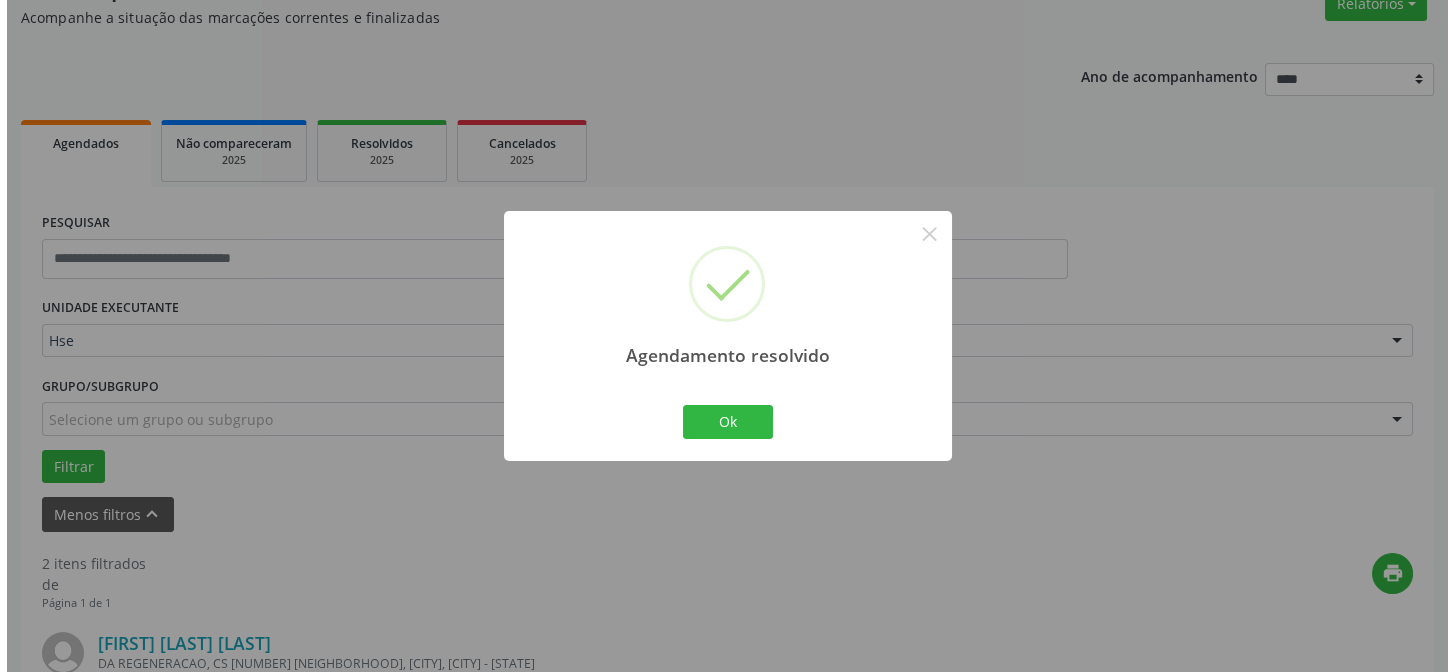 scroll, scrollTop: 542, scrollLeft: 0, axis: vertical 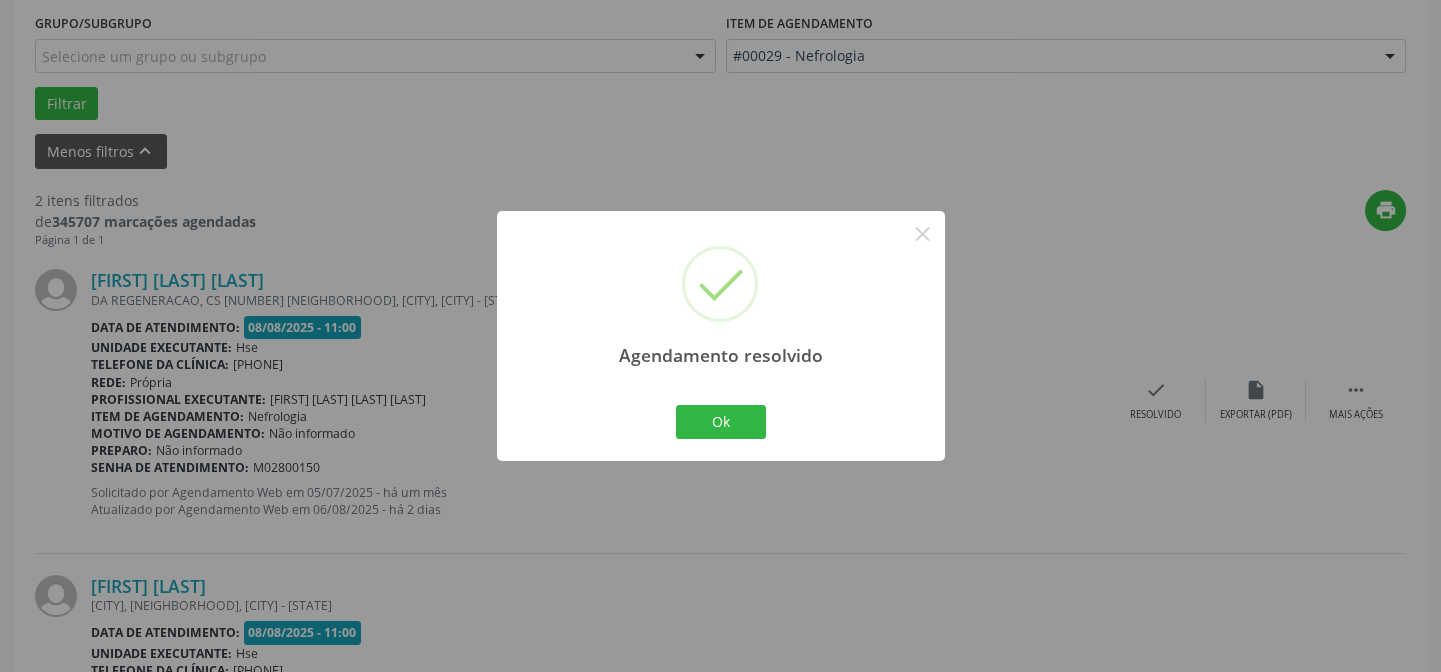 click on "Ok Cancel" at bounding box center (720, 422) 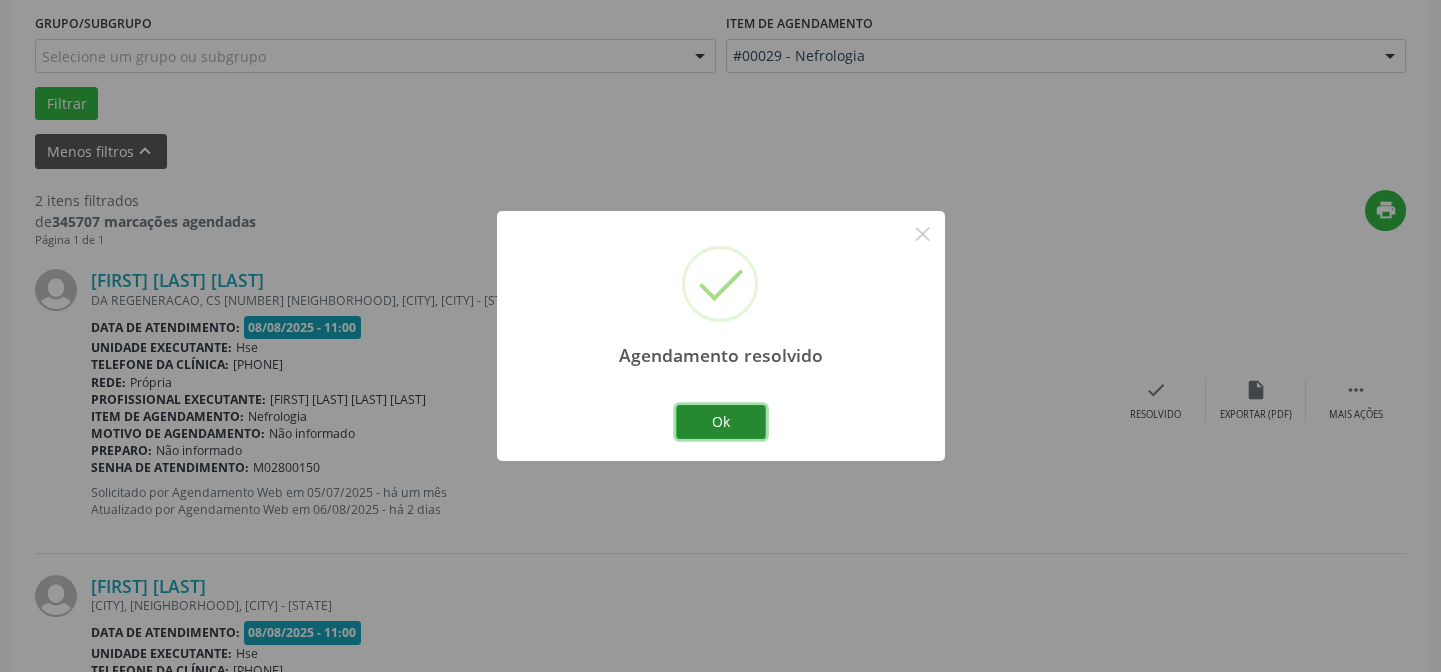 click on "Ok" at bounding box center (721, 422) 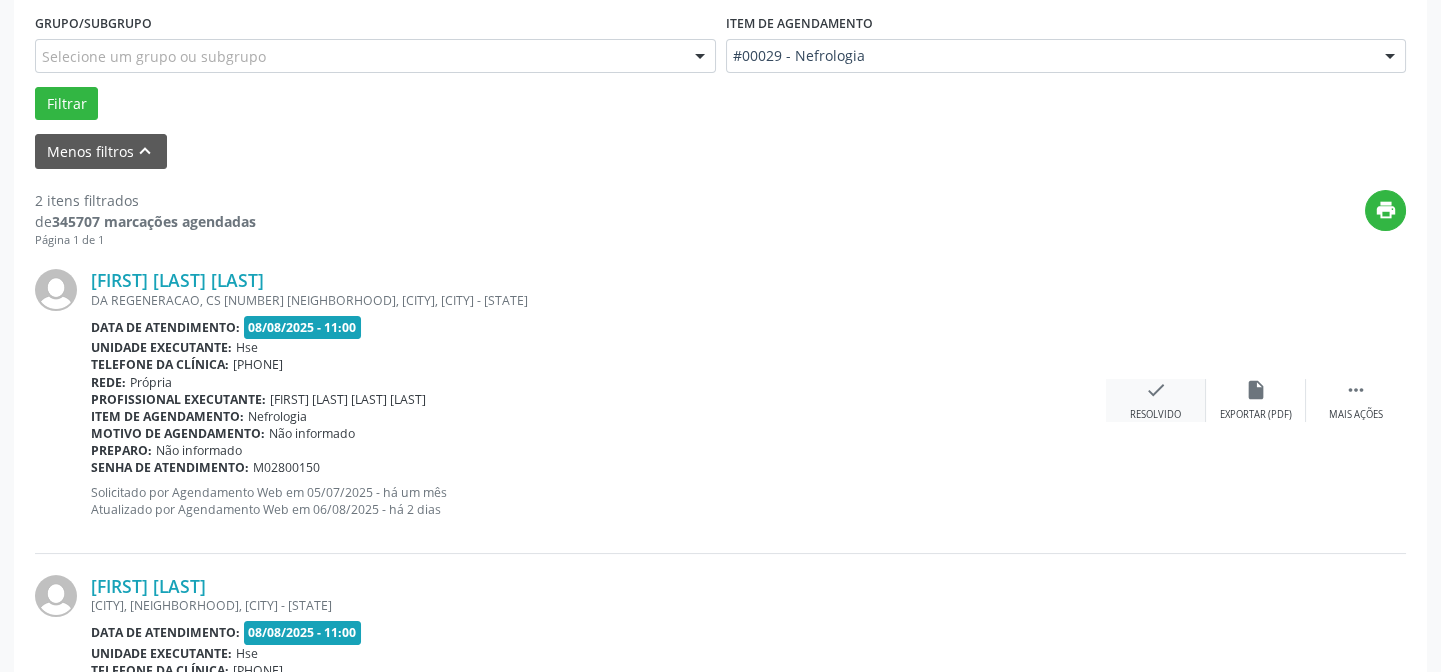 click on "check
Resolvido" at bounding box center (1156, 400) 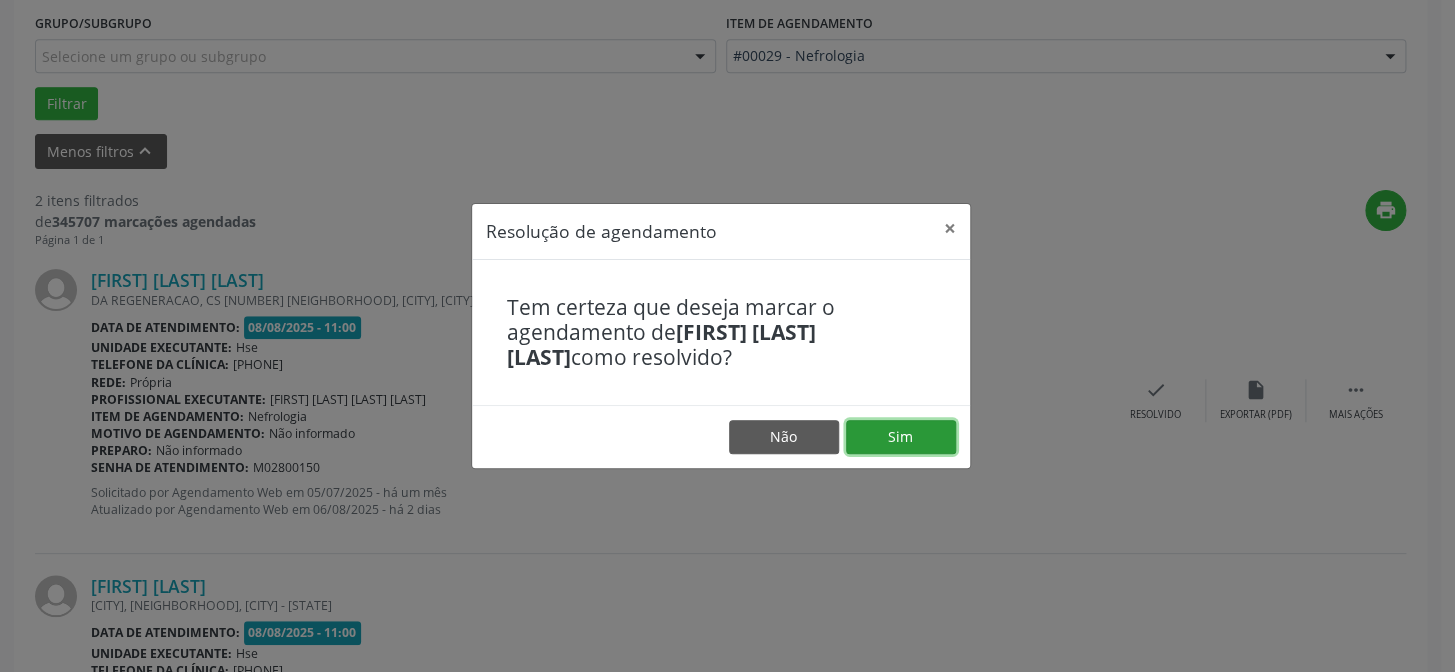 click on "Sim" at bounding box center (901, 437) 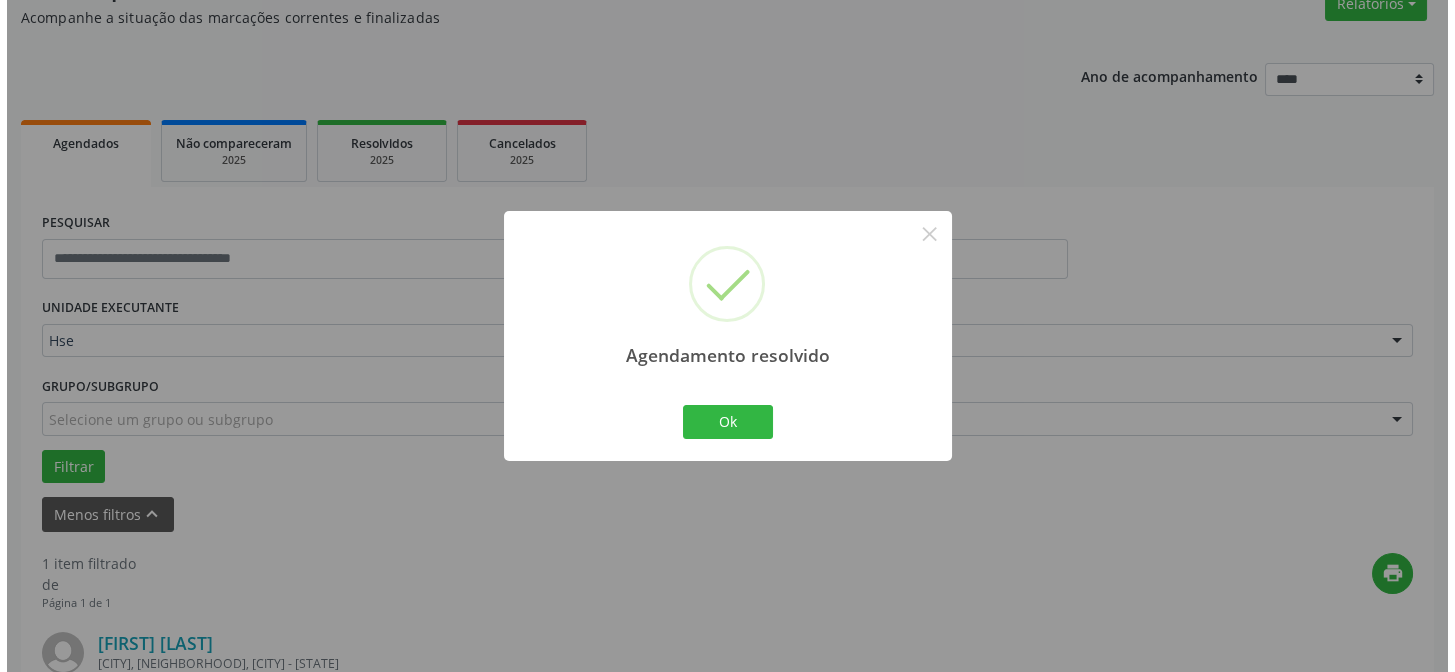 scroll, scrollTop: 457, scrollLeft: 0, axis: vertical 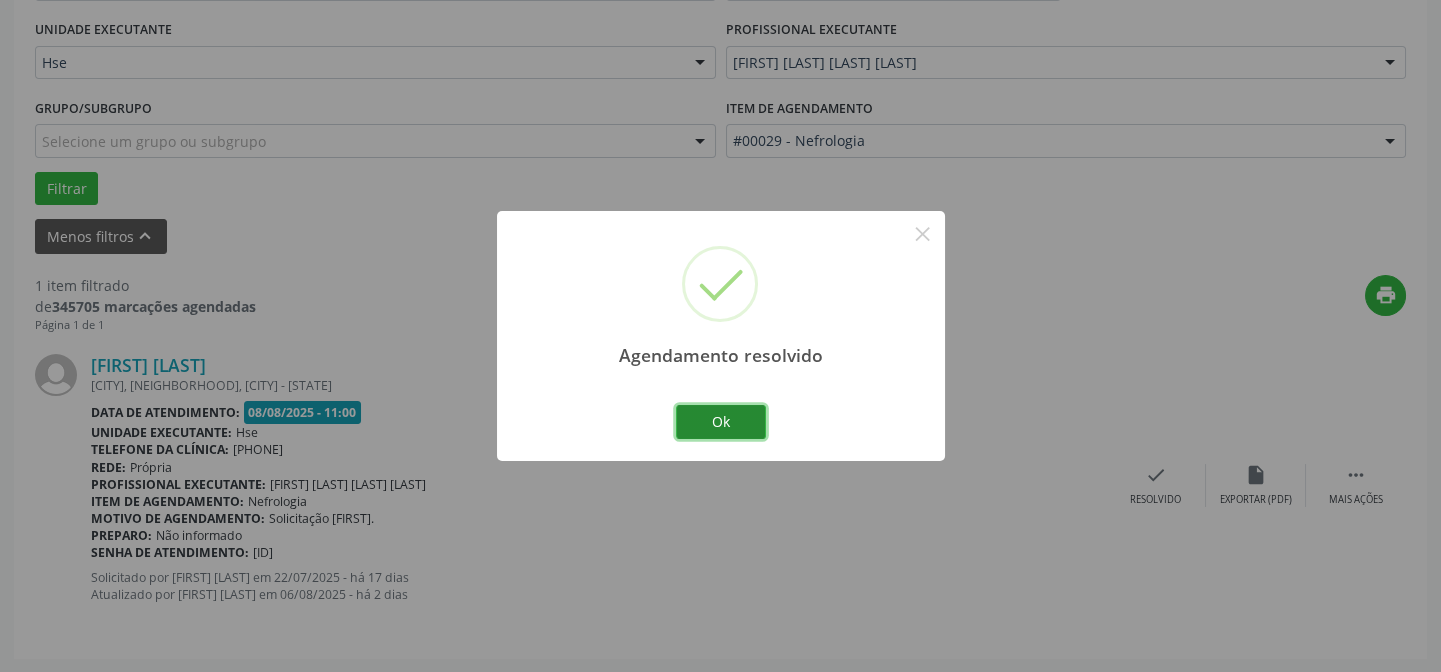 click on "Ok" at bounding box center [721, 422] 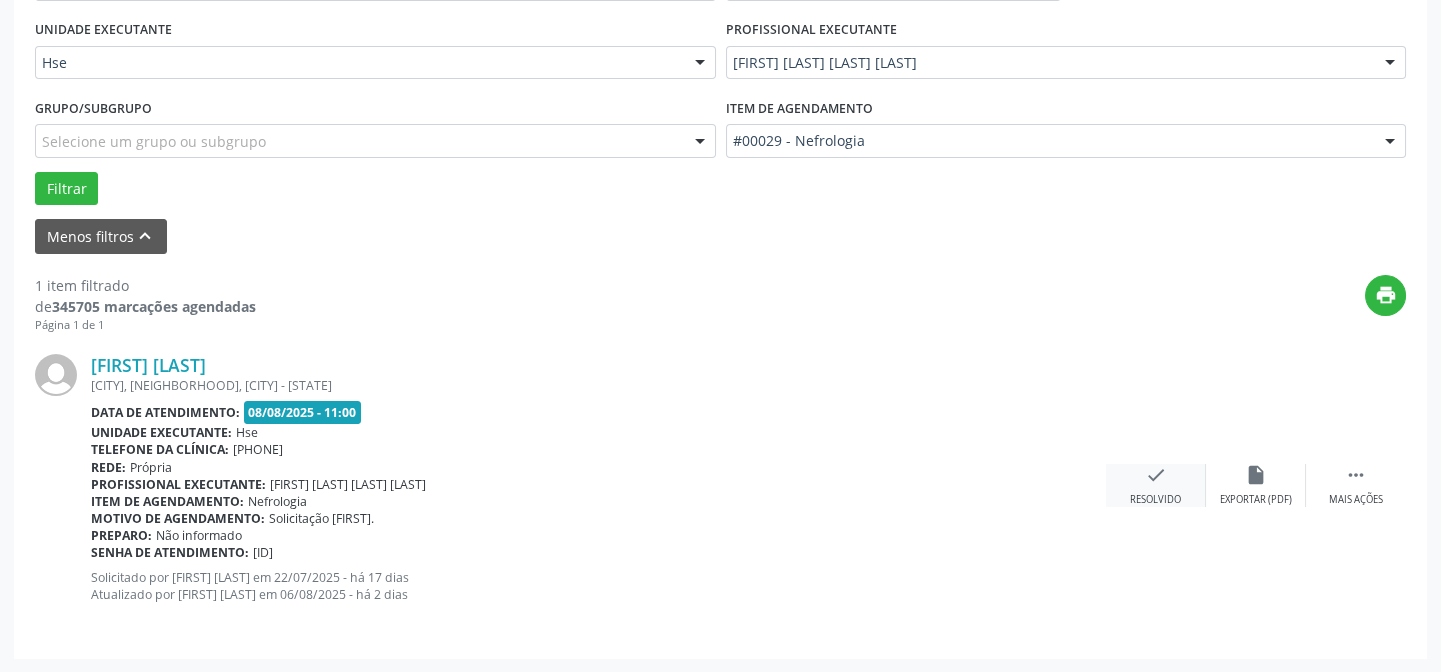 click on "check
Resolvido" at bounding box center [1156, 485] 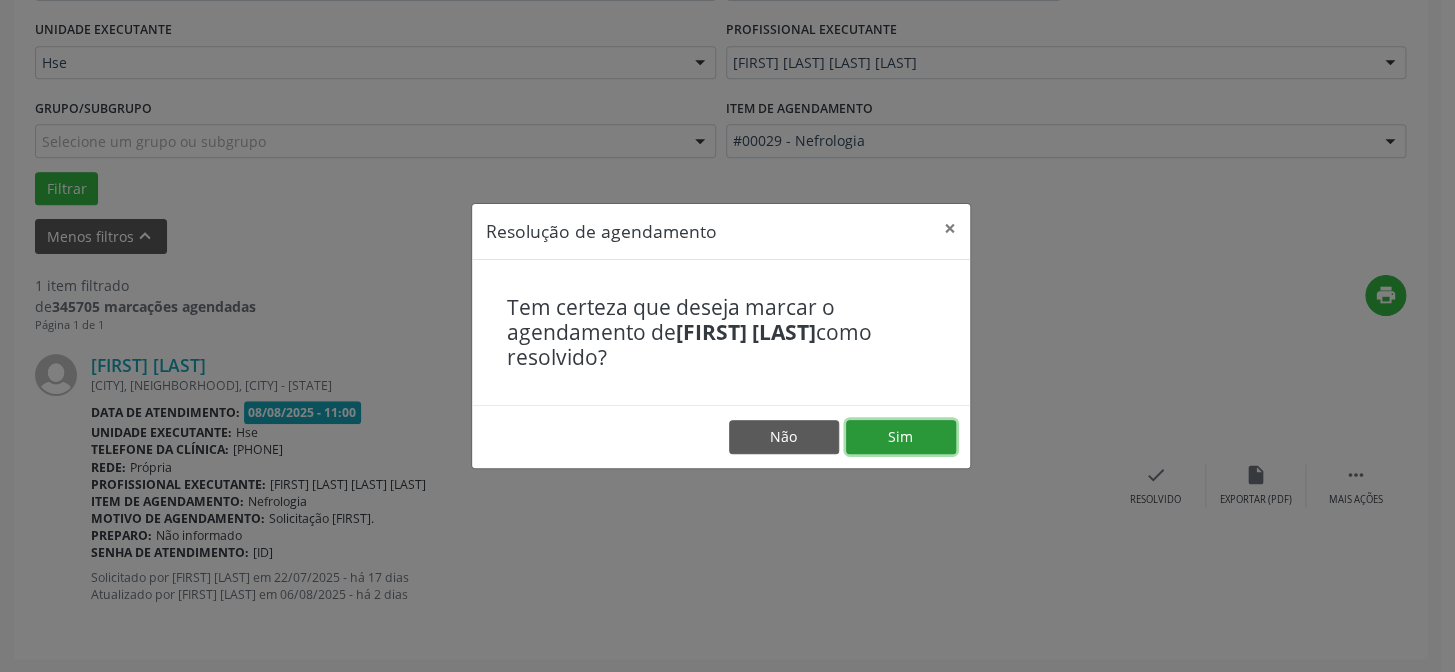 click on "Sim" at bounding box center (901, 437) 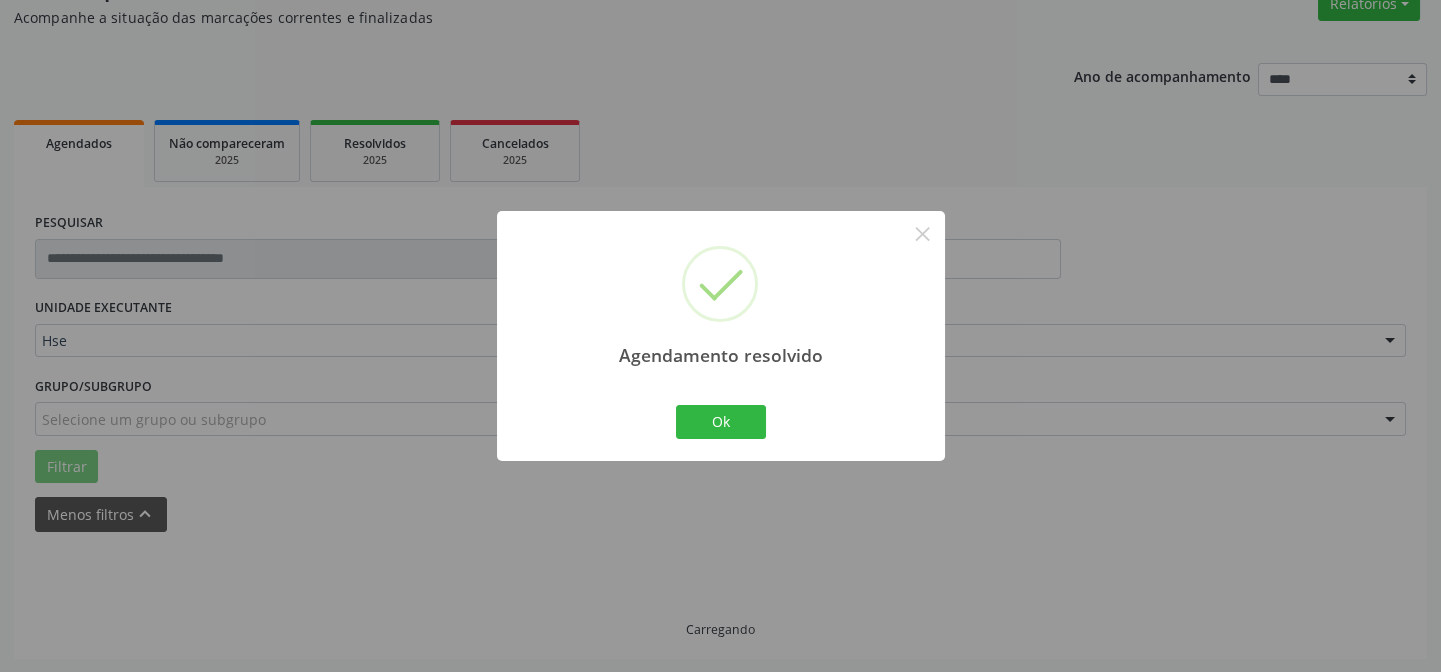 scroll, scrollTop: 135, scrollLeft: 0, axis: vertical 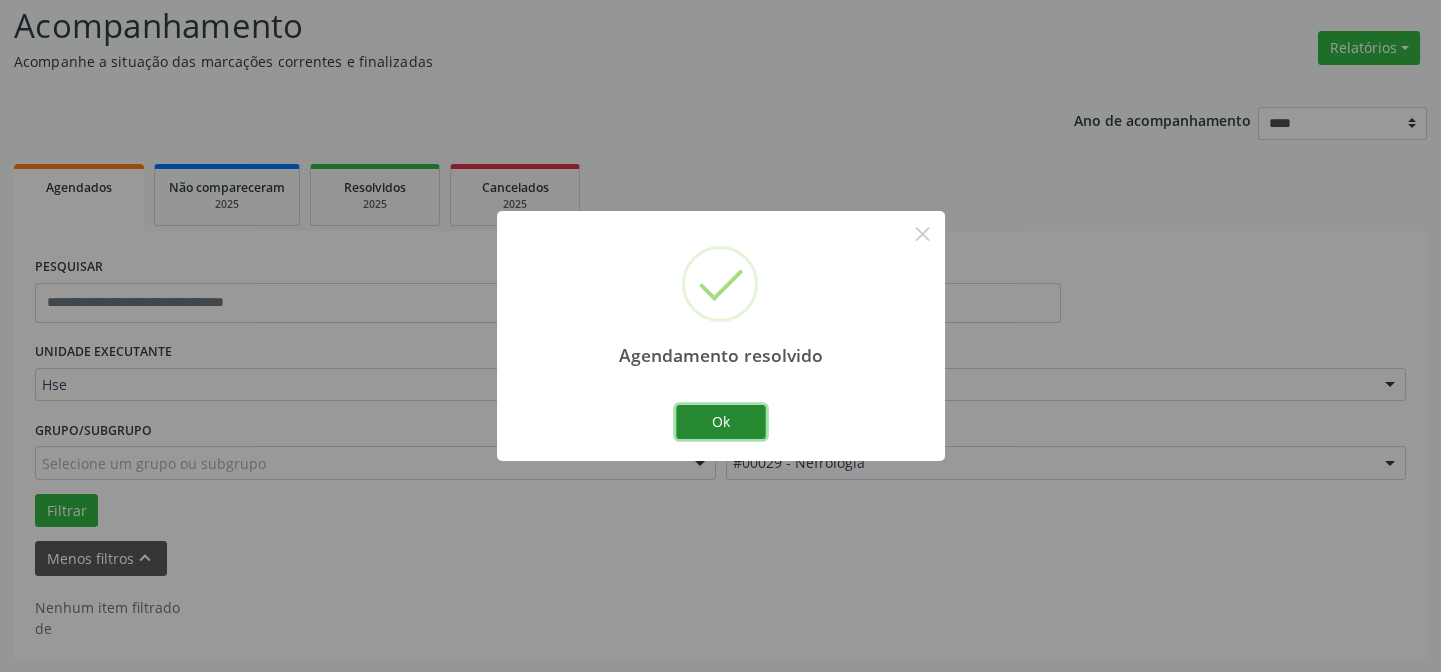 click on "Ok" at bounding box center (721, 422) 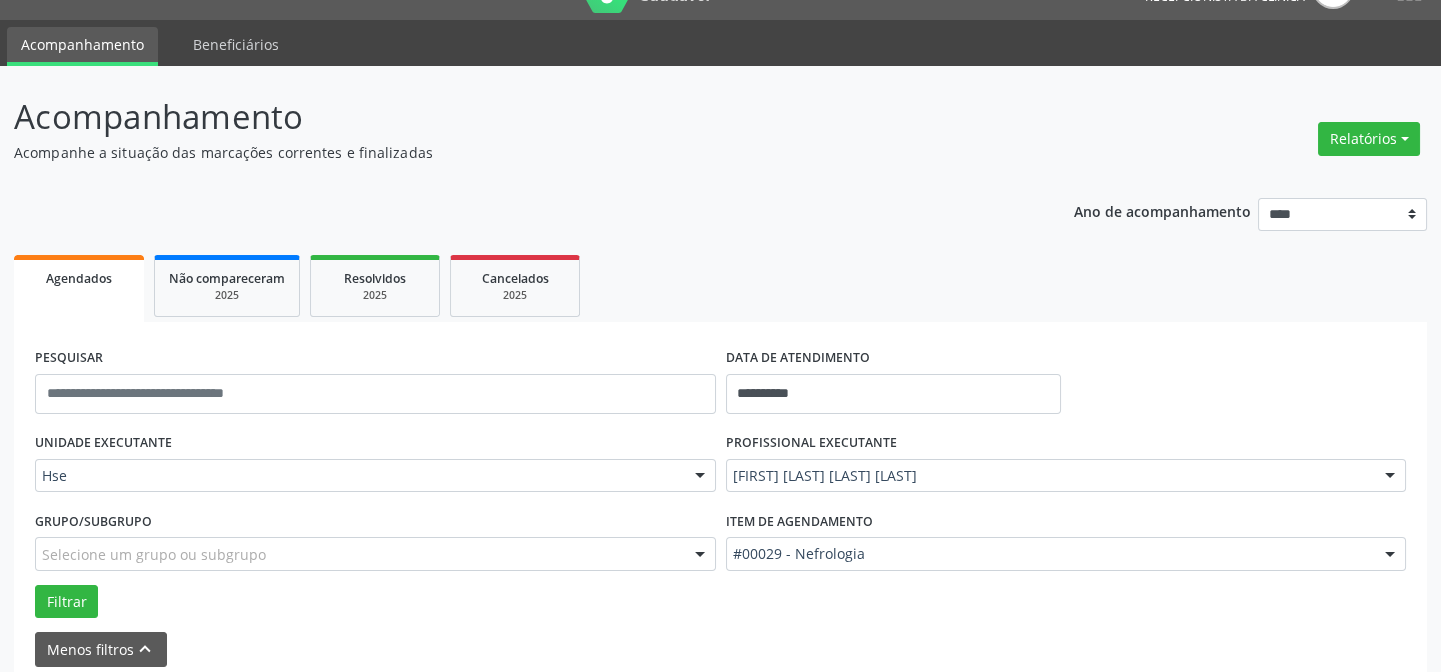 scroll, scrollTop: 135, scrollLeft: 0, axis: vertical 